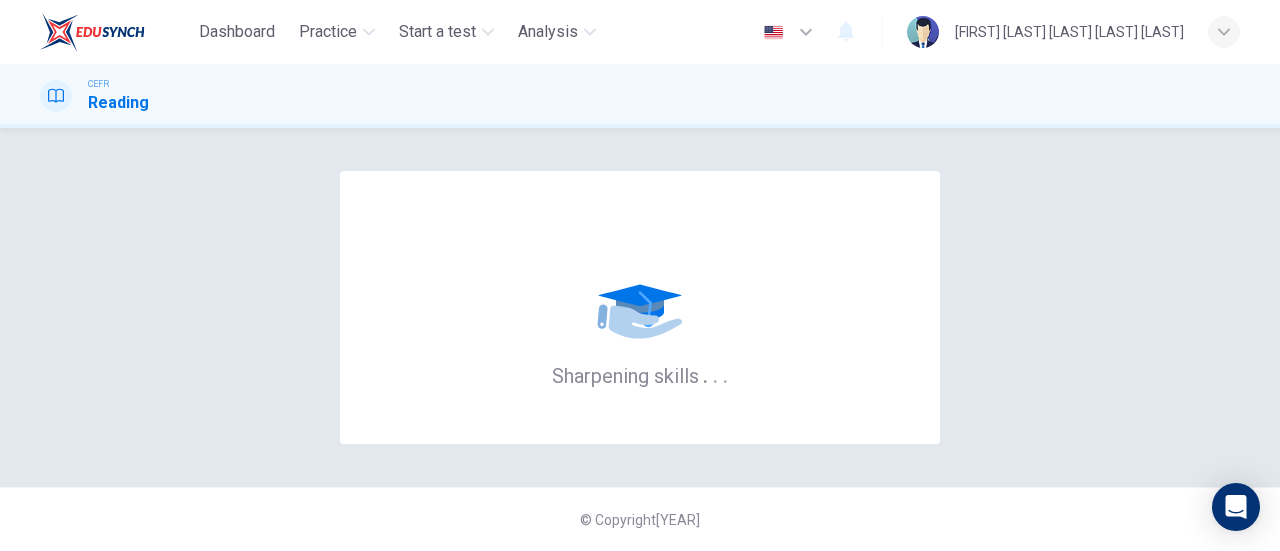 scroll, scrollTop: 0, scrollLeft: 0, axis: both 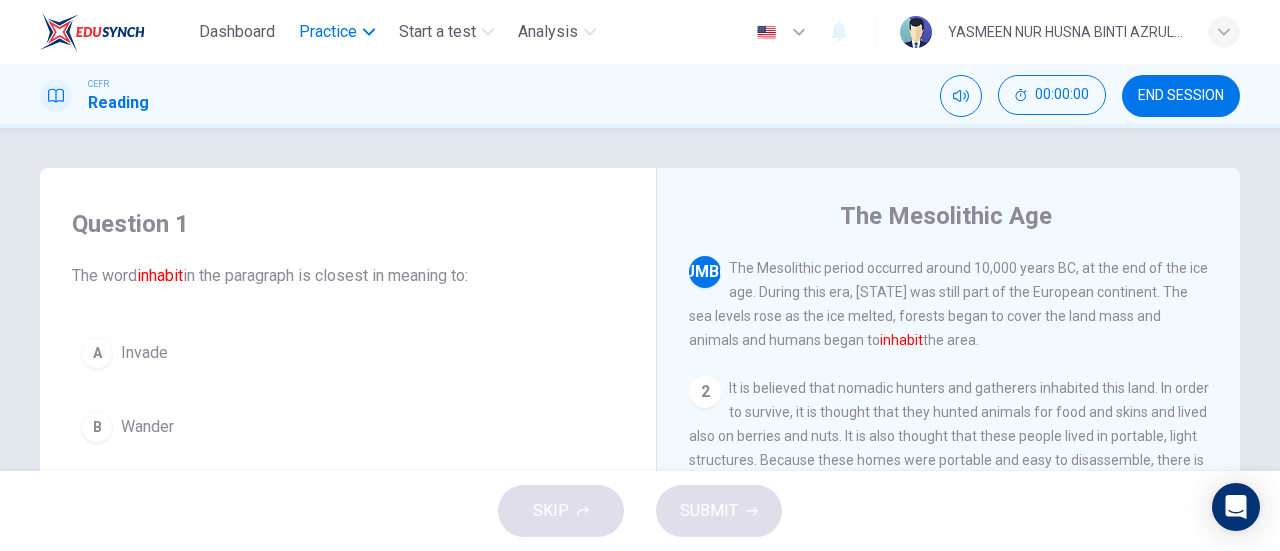 click on "Practice" at bounding box center (328, 32) 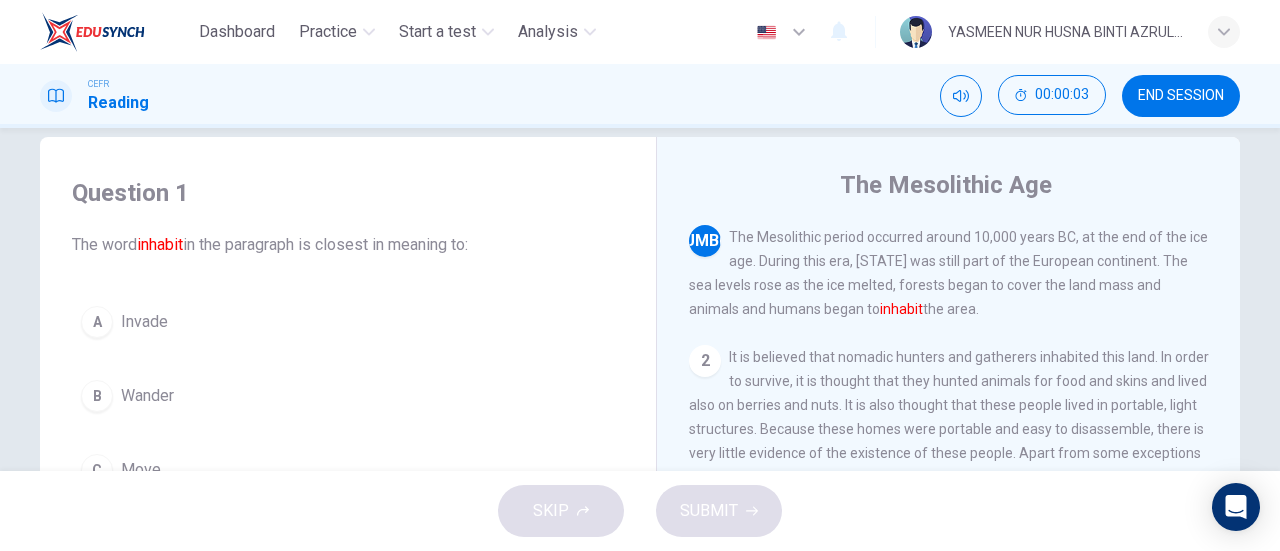 scroll, scrollTop: 0, scrollLeft: 0, axis: both 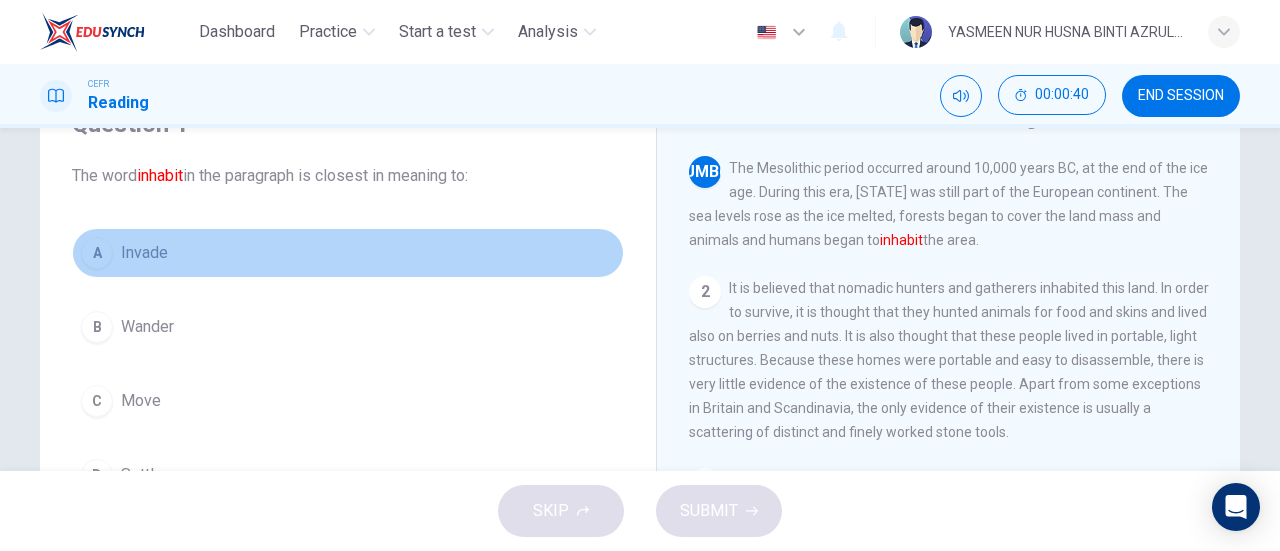 click on "A" at bounding box center [97, 253] 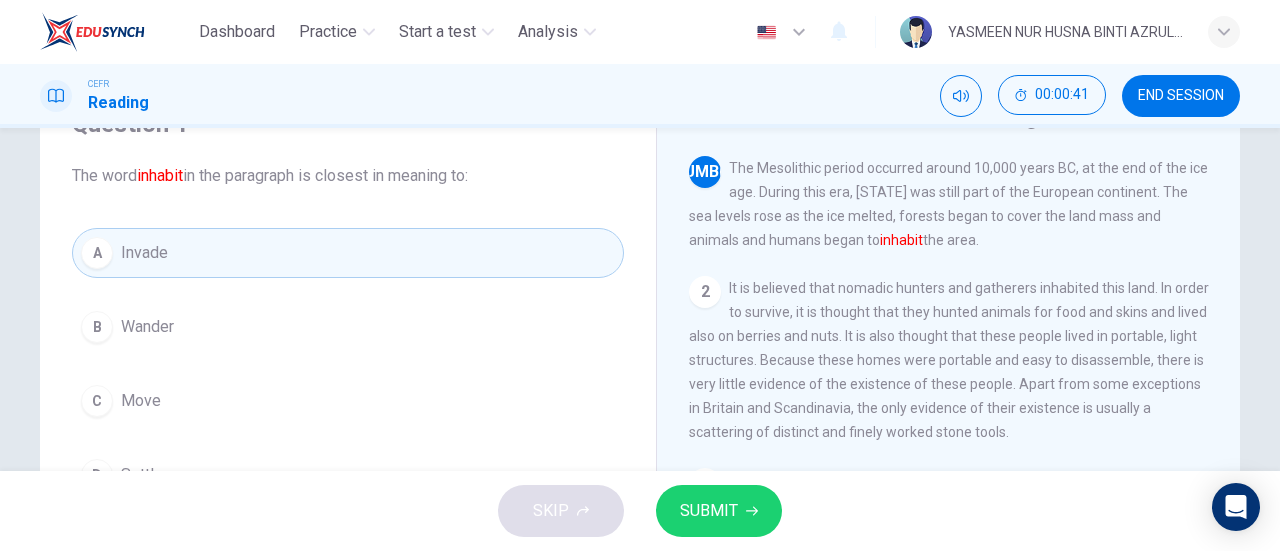 click on "SUBMIT" at bounding box center [719, 511] 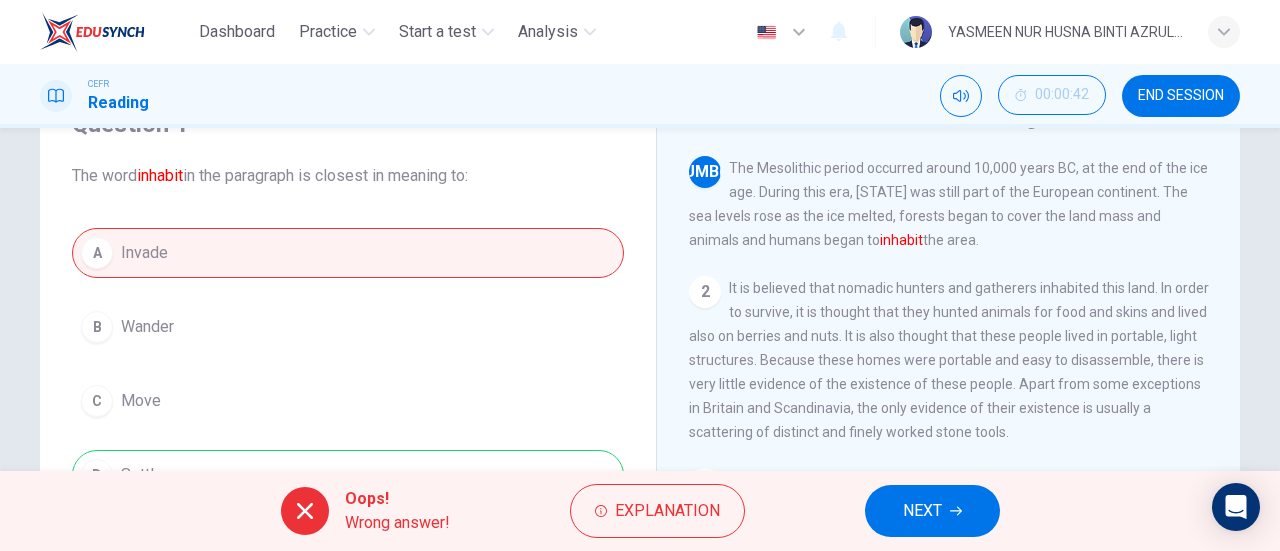 scroll, scrollTop: 200, scrollLeft: 0, axis: vertical 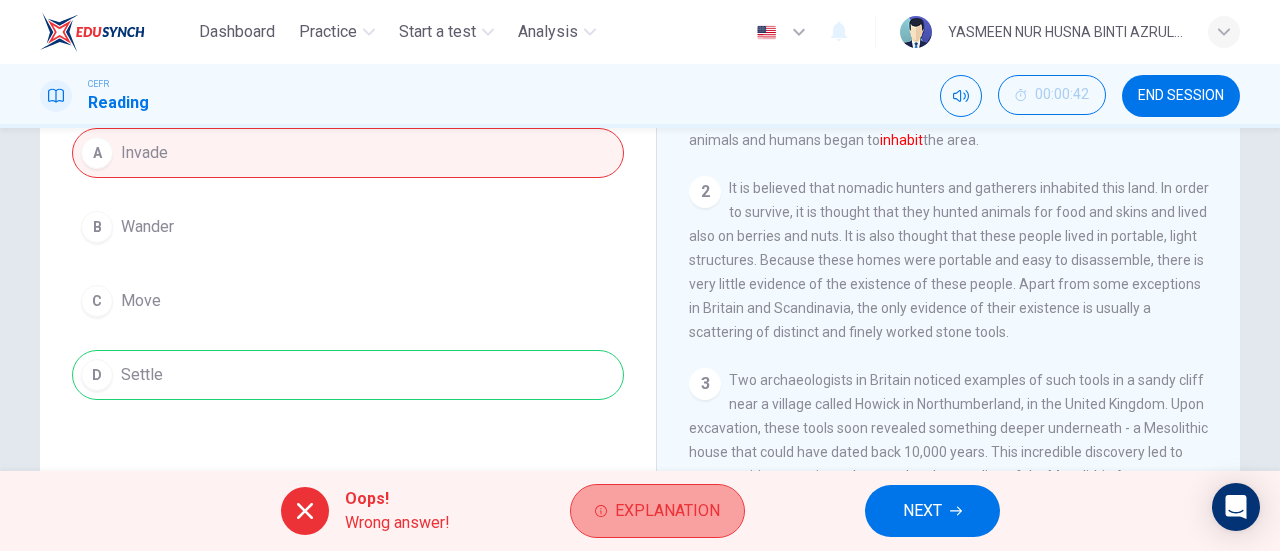 click on "Explanation" at bounding box center [667, 511] 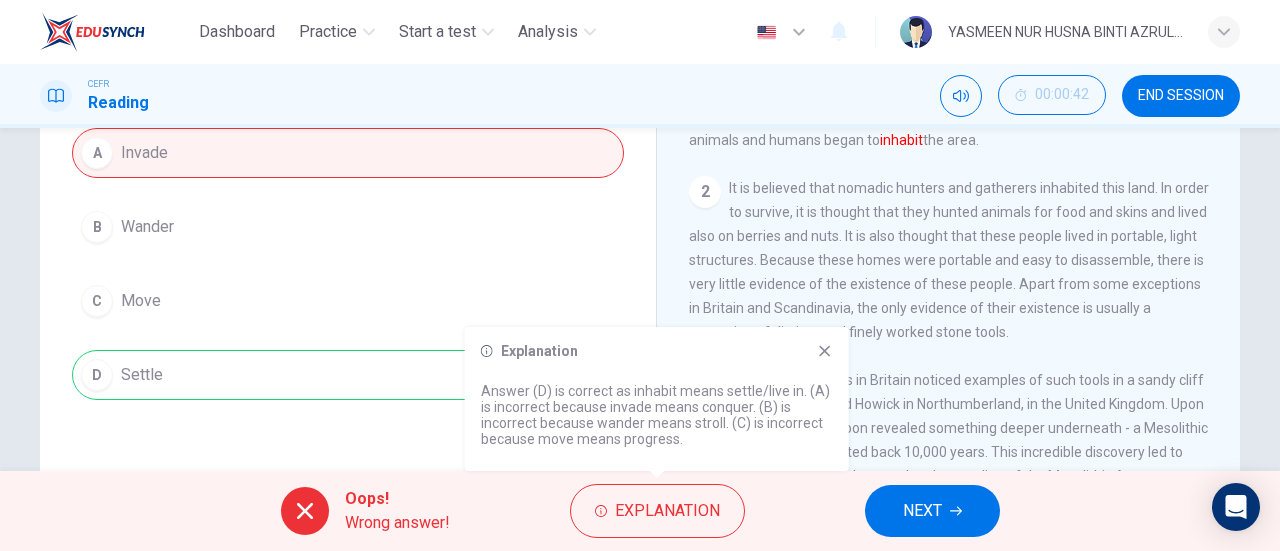 click at bounding box center [825, 351] 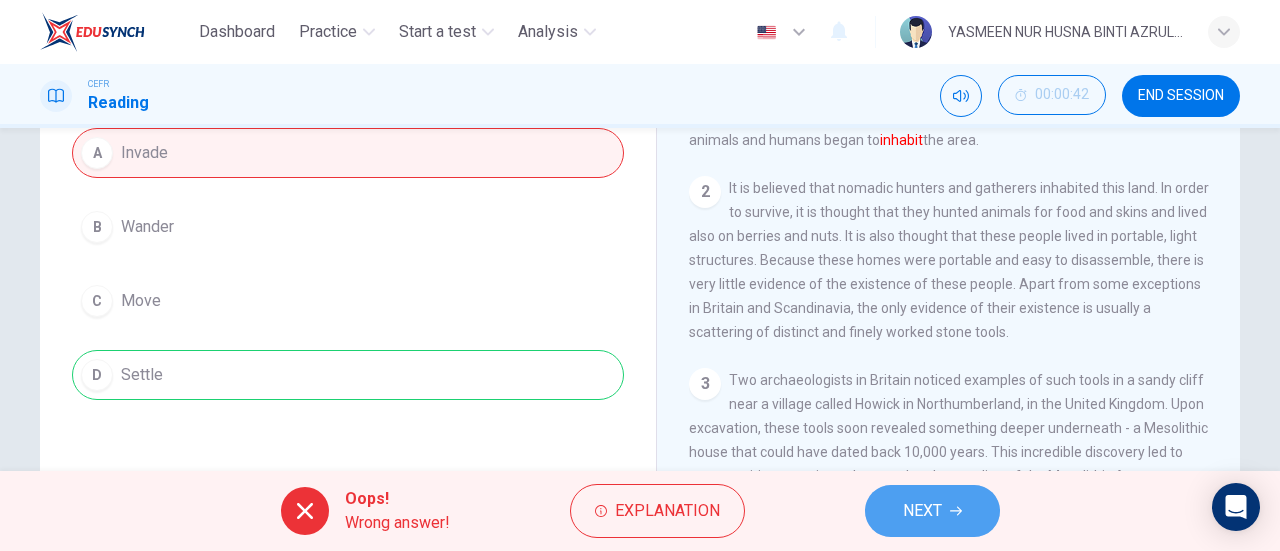 click on "NEXT" at bounding box center [922, 511] 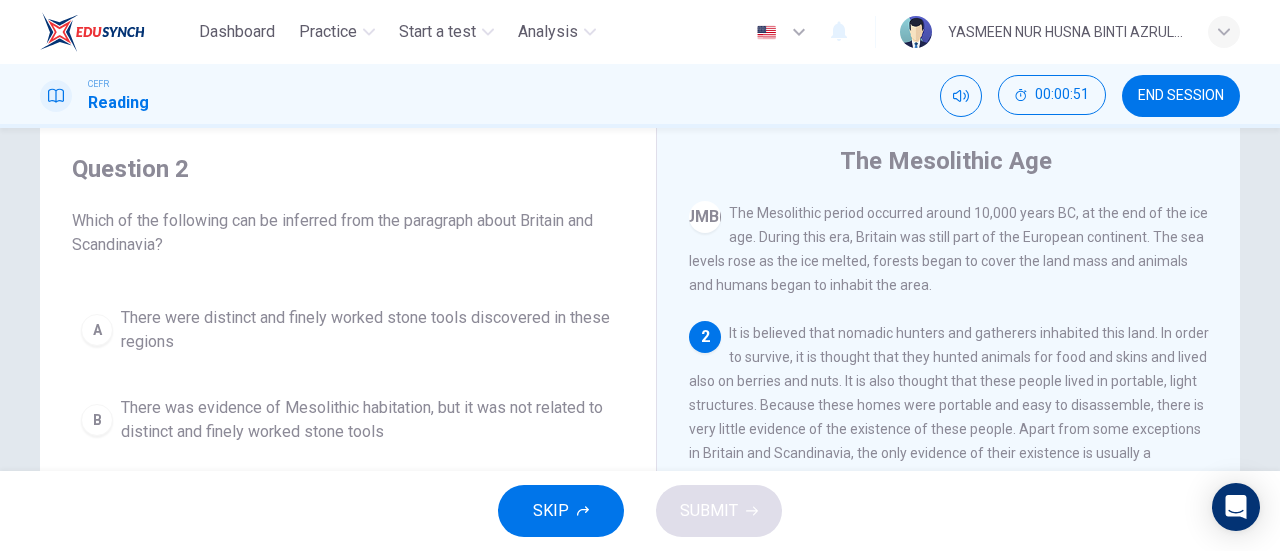 scroll, scrollTop: 24, scrollLeft: 0, axis: vertical 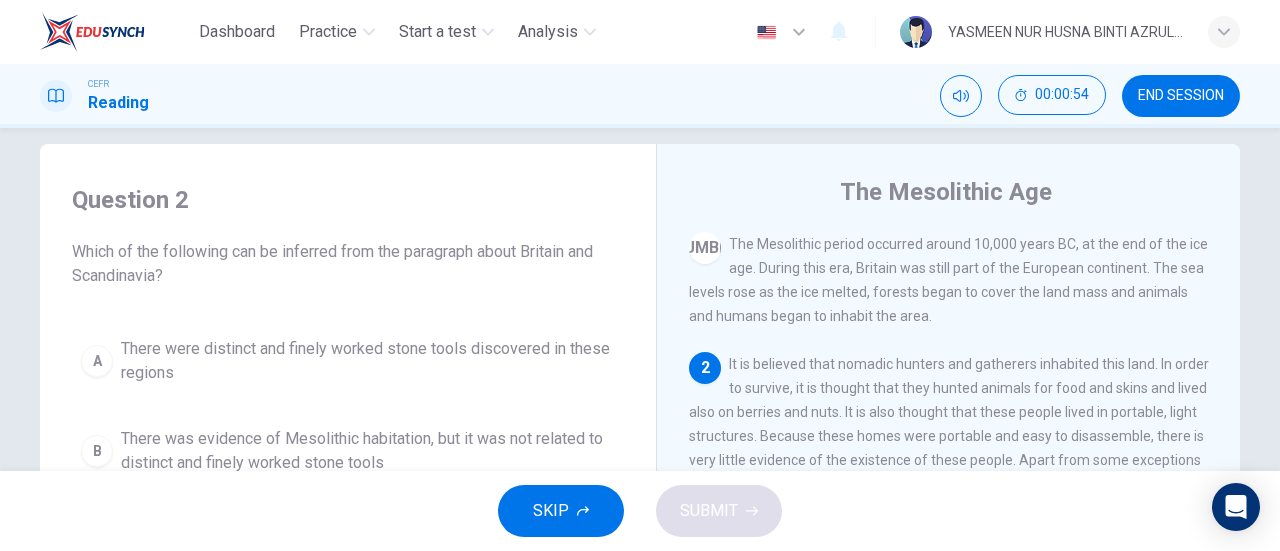 click on "[NUMBER]" at bounding box center [705, 248] 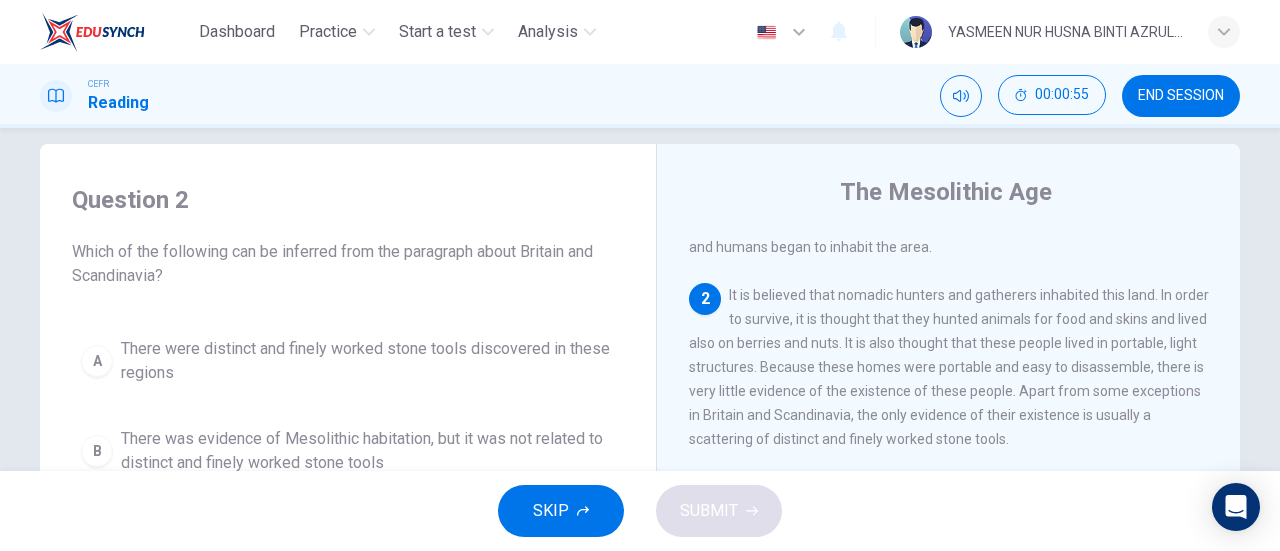 scroll, scrollTop: 100, scrollLeft: 0, axis: vertical 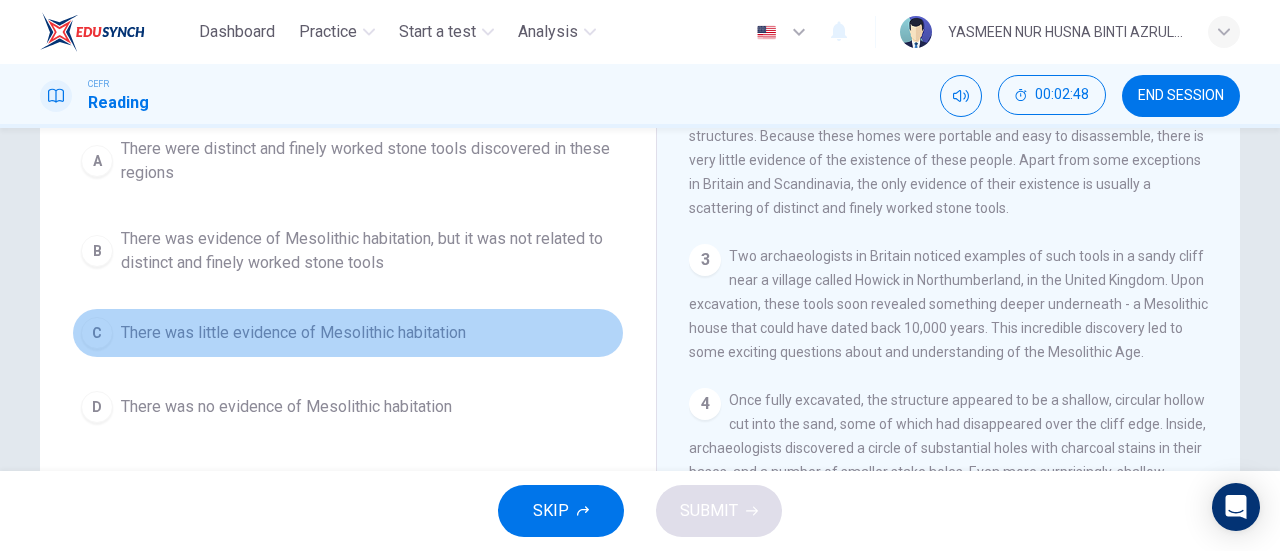 click on "There was little evidence of Mesolithic habitation" at bounding box center (368, 161) 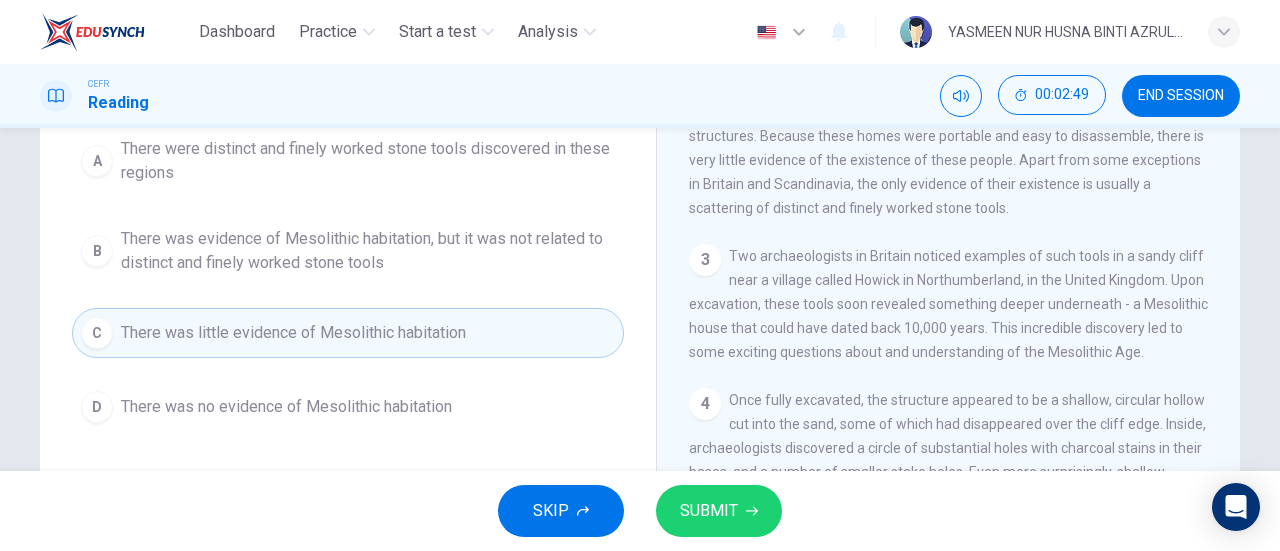 click on "SUBMIT" at bounding box center (709, 511) 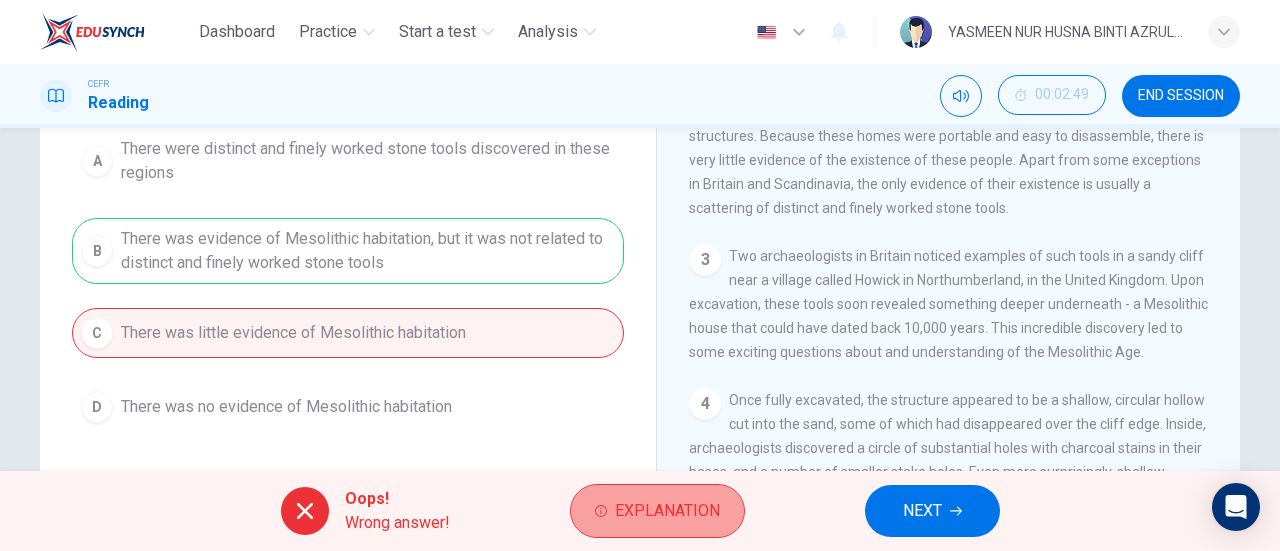 click on "Explanation" at bounding box center (667, 511) 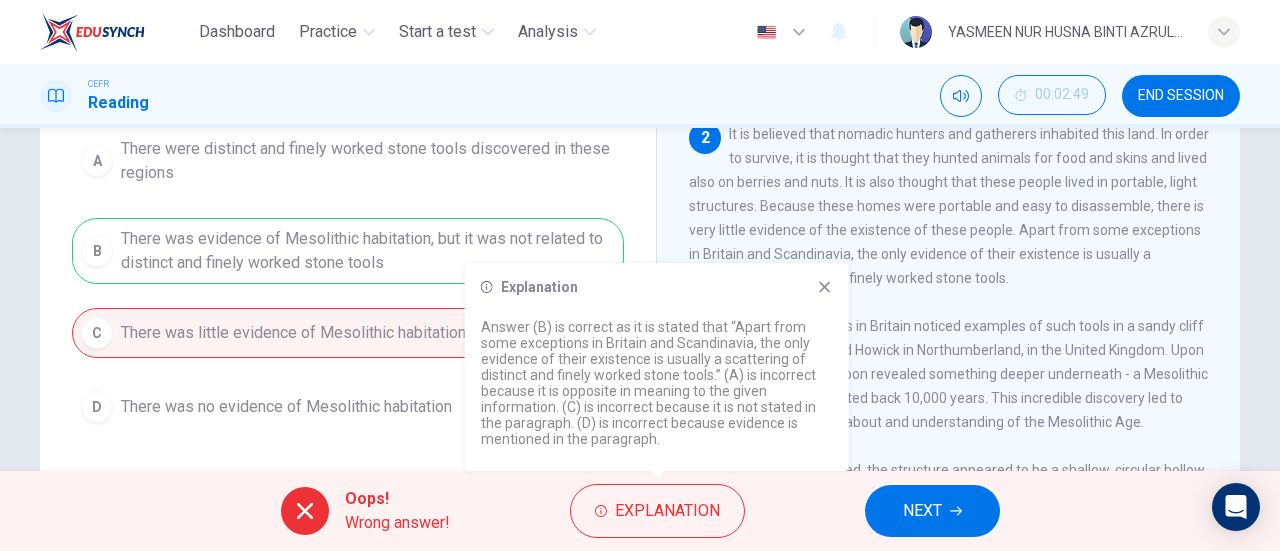 scroll, scrollTop: 0, scrollLeft: 0, axis: both 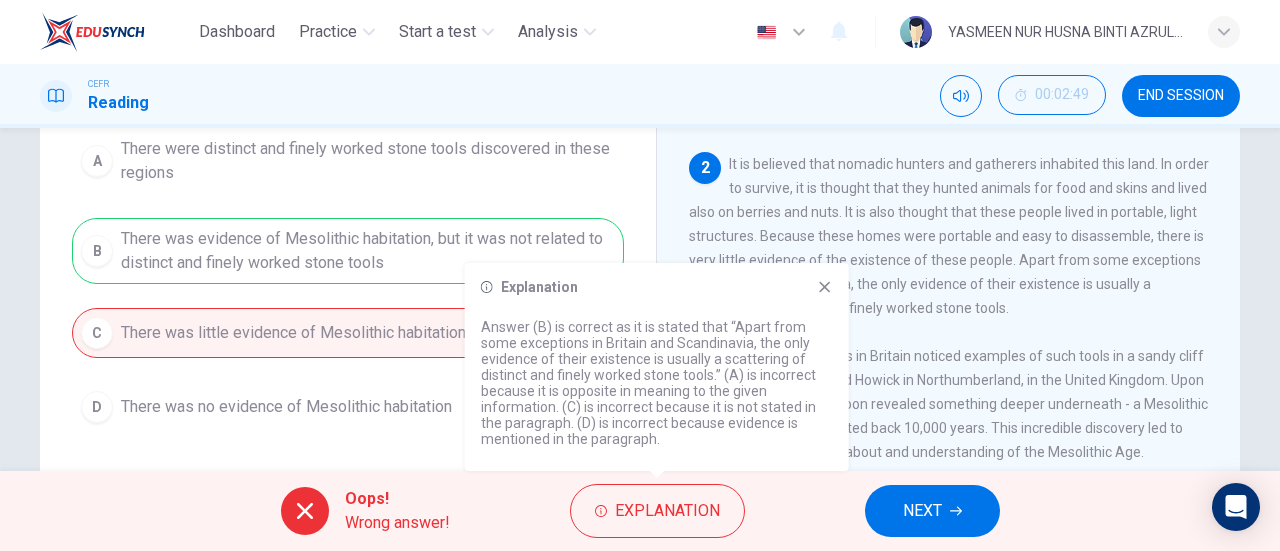 click at bounding box center (824, 287) 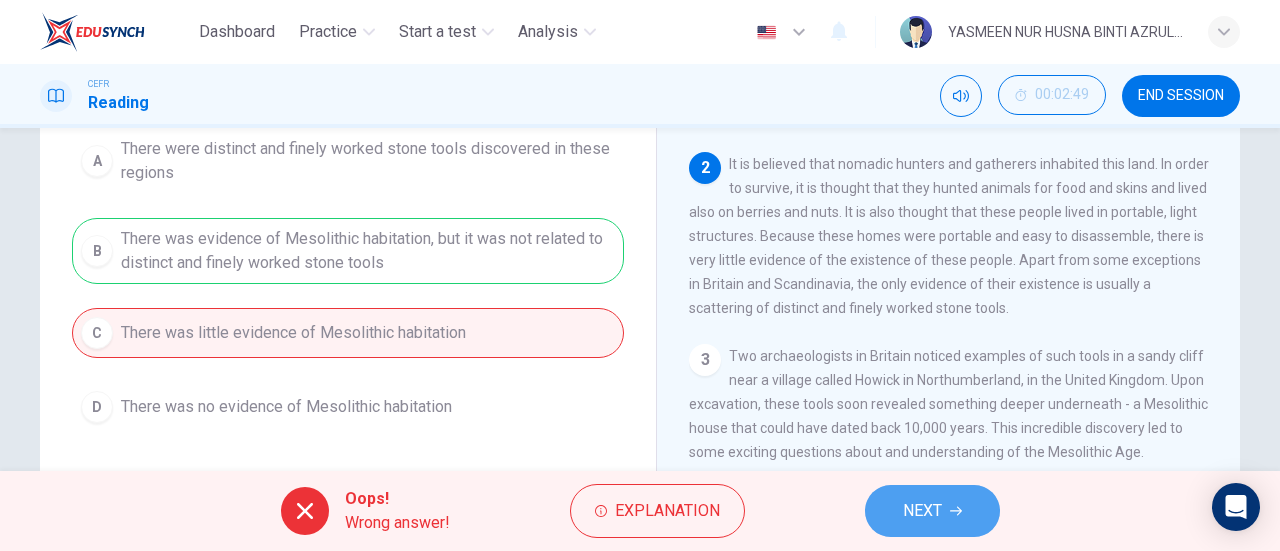 click on "NEXT" at bounding box center [922, 511] 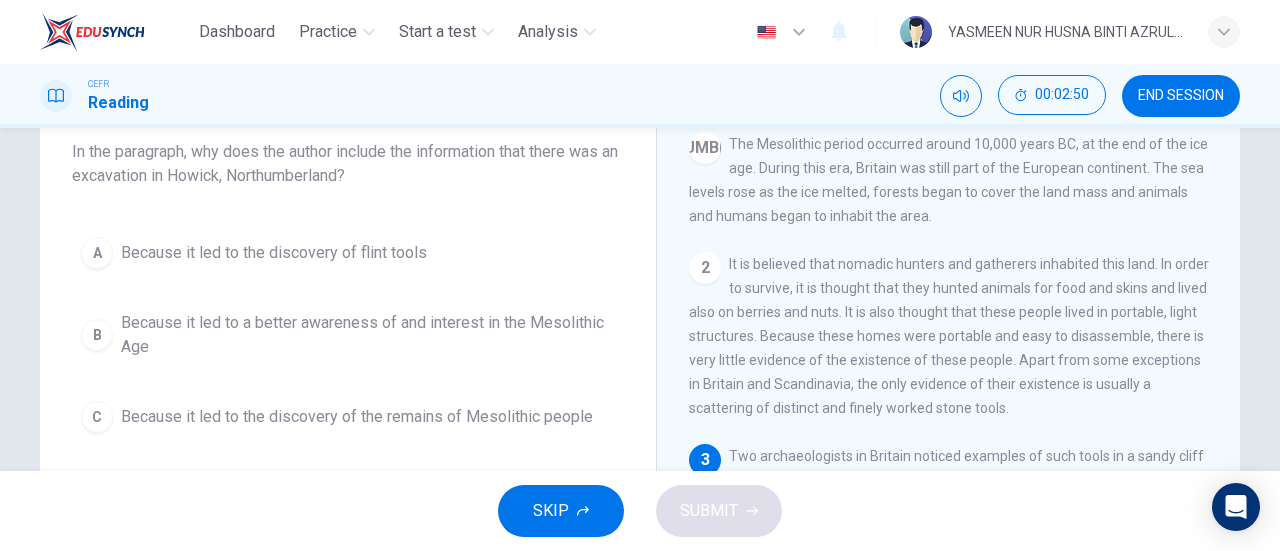 scroll, scrollTop: 24, scrollLeft: 0, axis: vertical 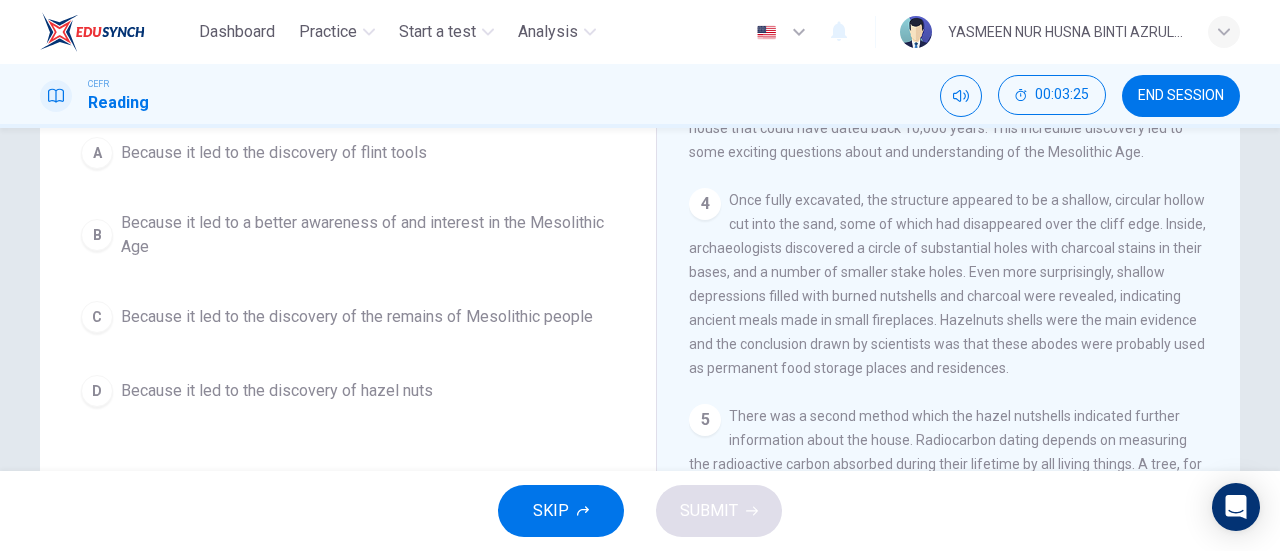 click on "B" at bounding box center [97, 153] 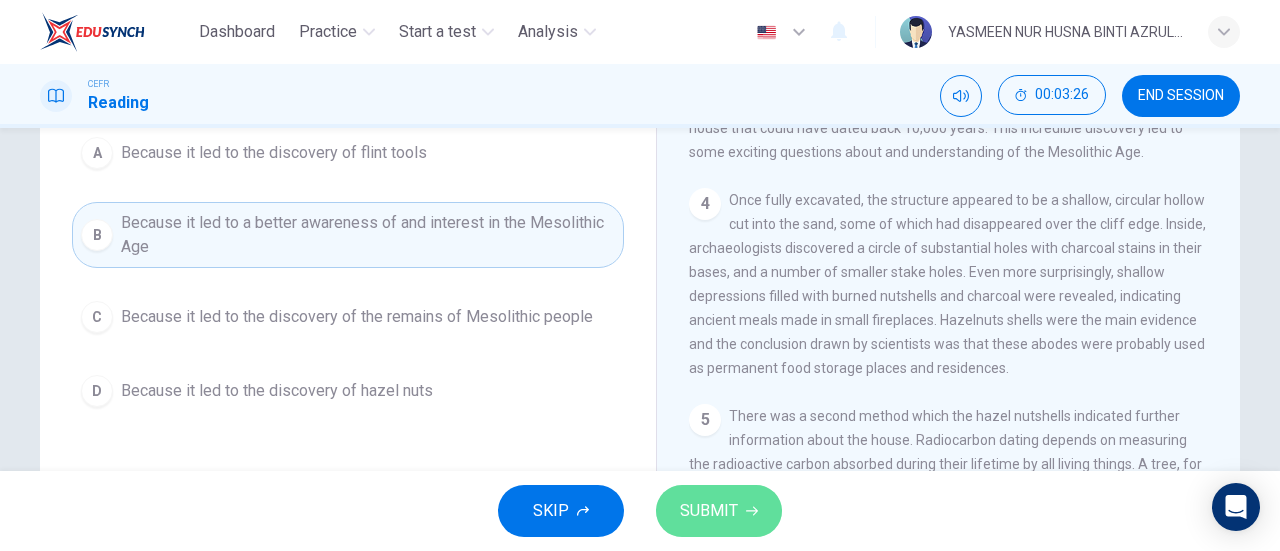 click on "SUBMIT" at bounding box center (709, 511) 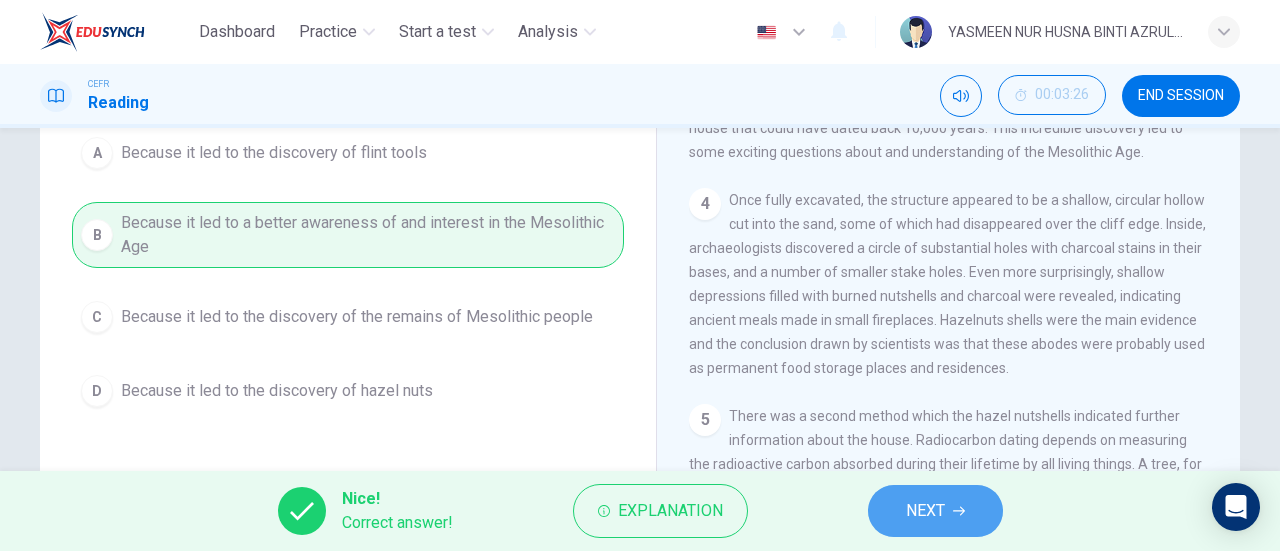 click on "NEXT" at bounding box center (925, 511) 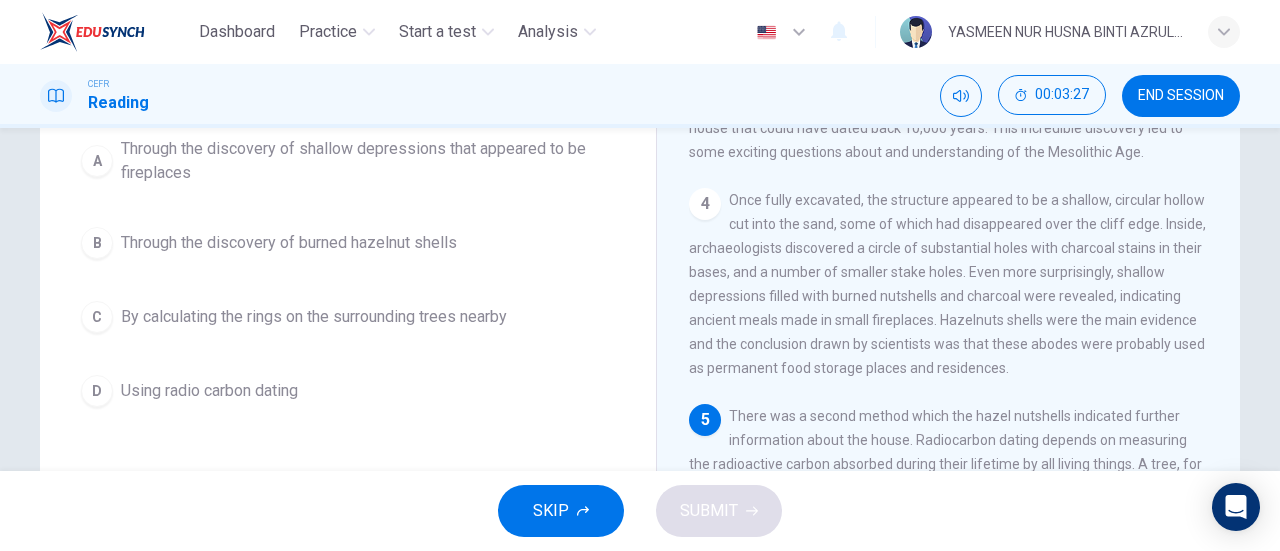 scroll, scrollTop: 600, scrollLeft: 0, axis: vertical 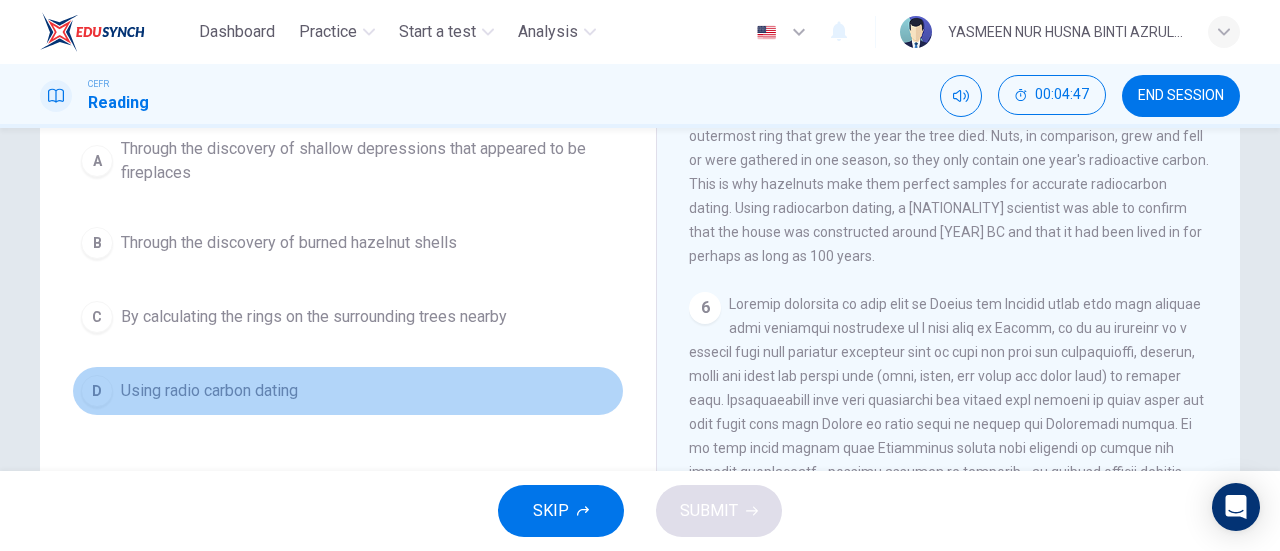 click on "Using radio carbon dating" at bounding box center (368, 161) 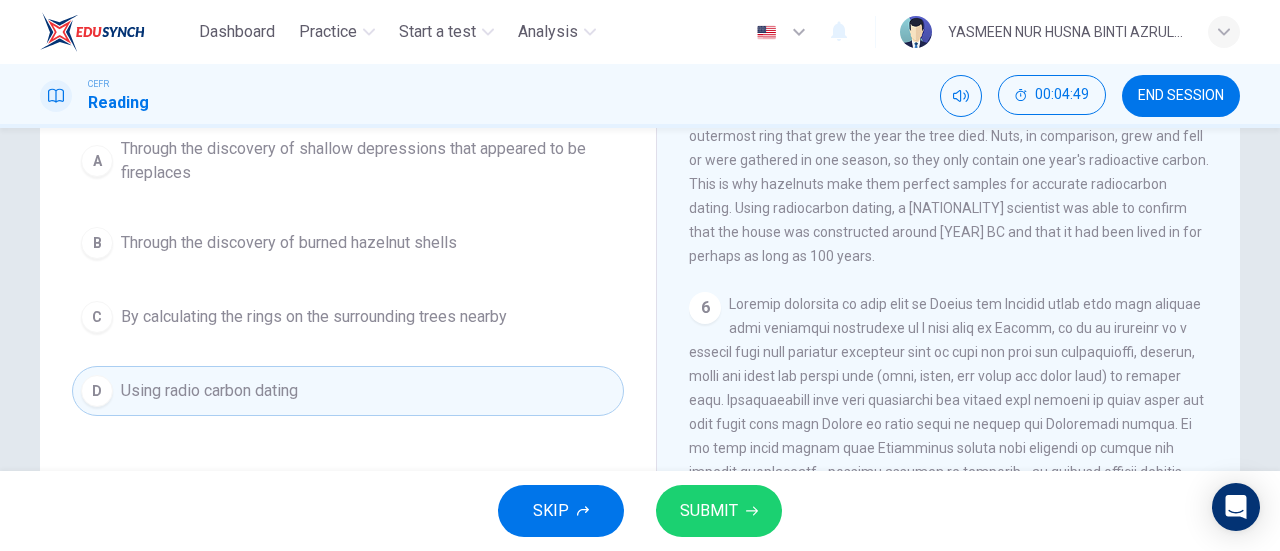 click on "SUBMIT" at bounding box center (709, 511) 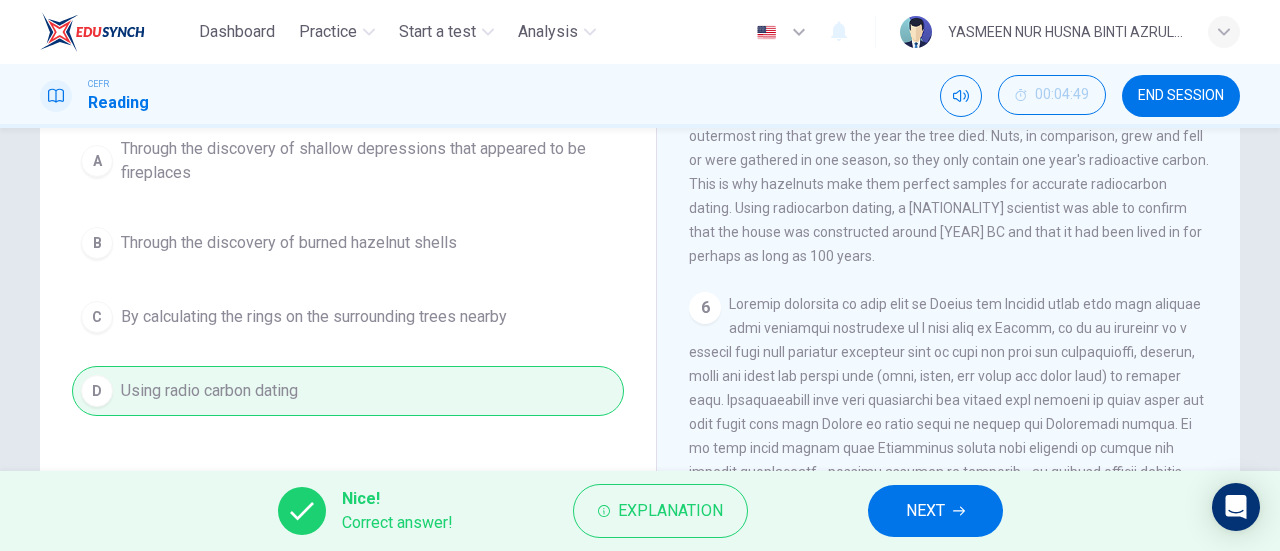 click on "NEXT" at bounding box center (925, 511) 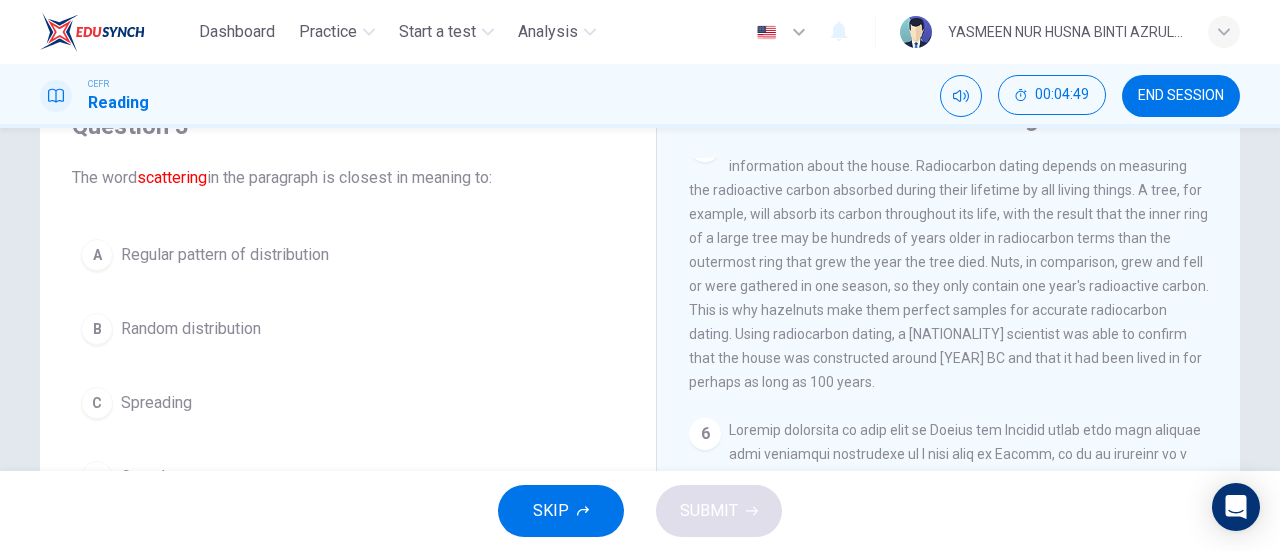 scroll, scrollTop: 0, scrollLeft: 0, axis: both 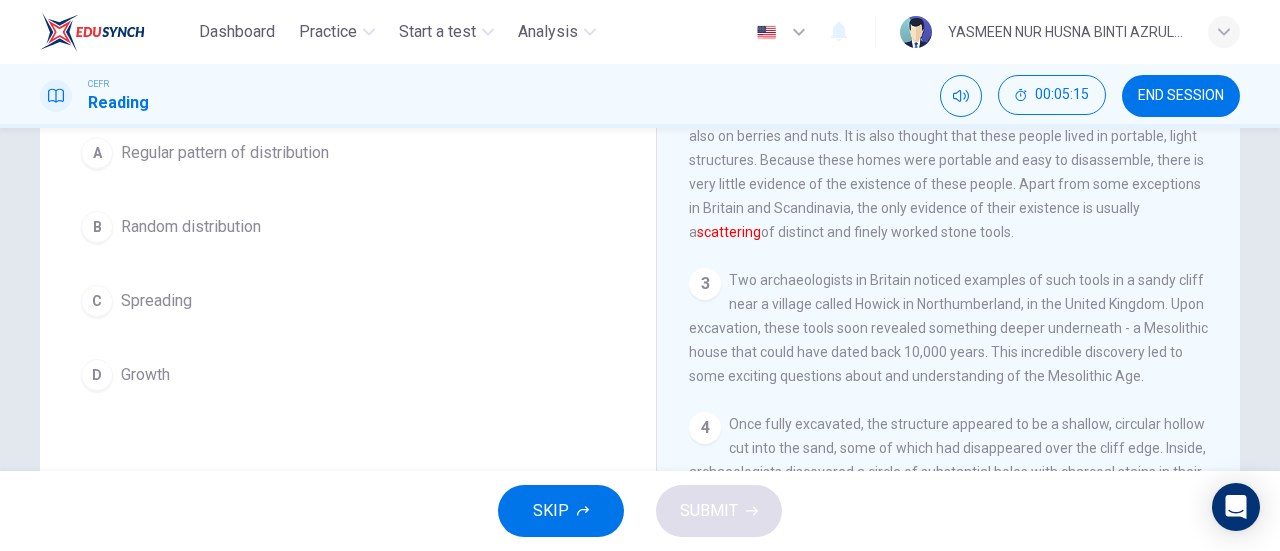click on "Random distribution" at bounding box center (225, 153) 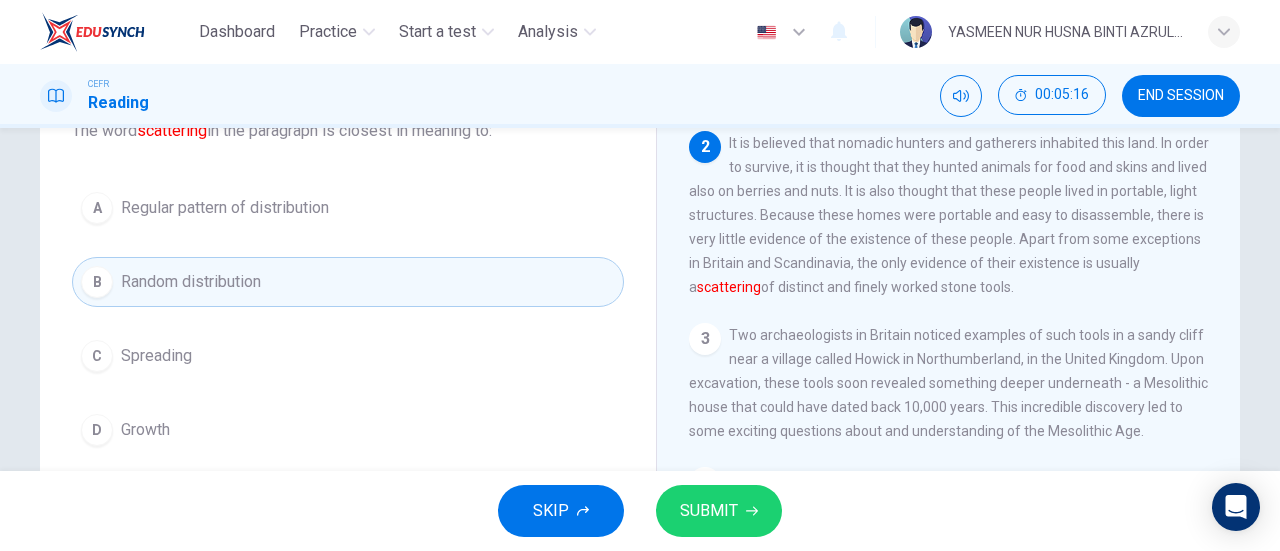 scroll, scrollTop: 100, scrollLeft: 0, axis: vertical 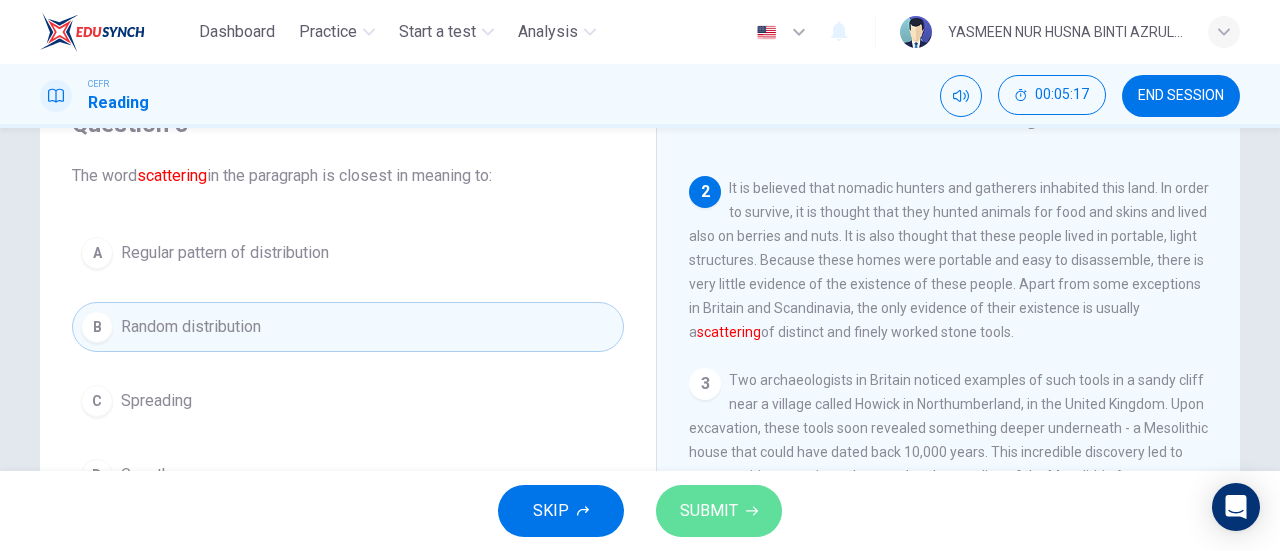 click on "SUBMIT" at bounding box center (719, 511) 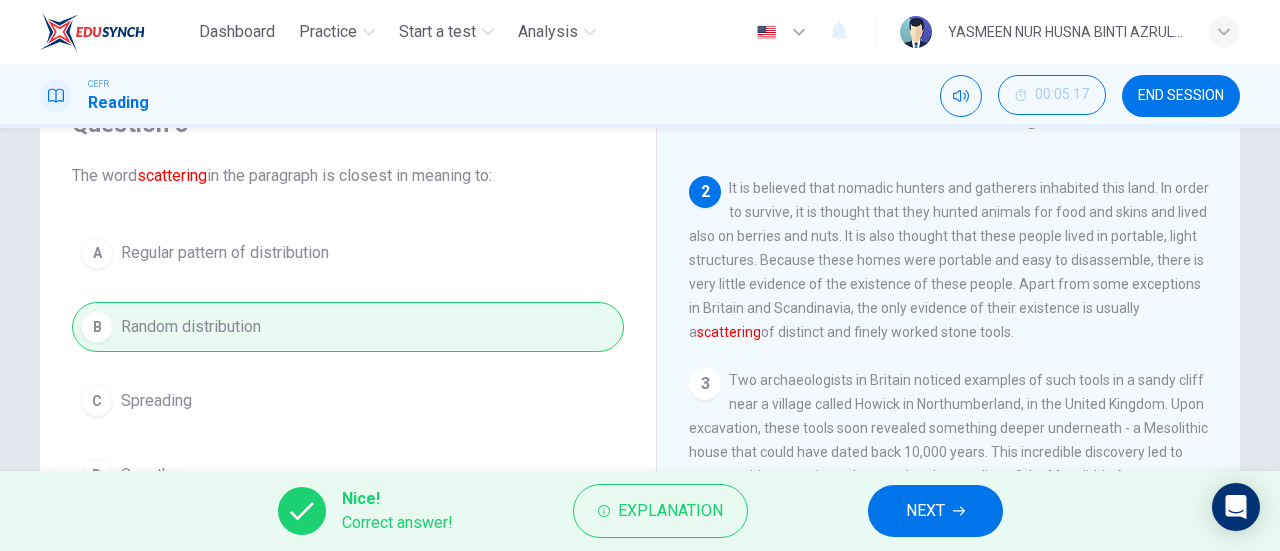 click on "NEXT" at bounding box center (925, 511) 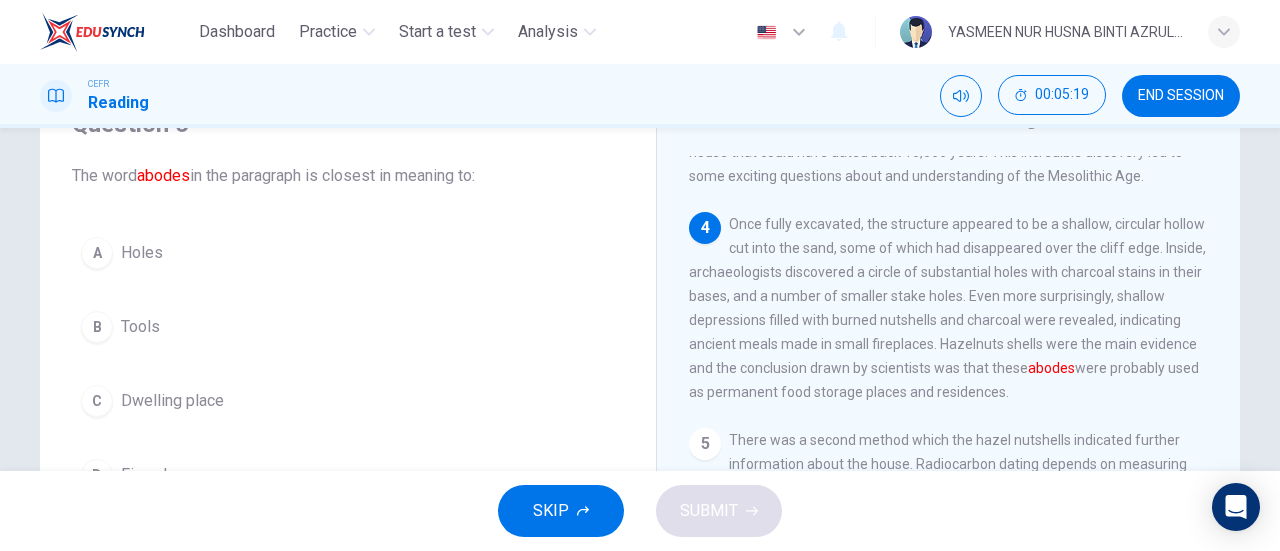 scroll, scrollTop: 500, scrollLeft: 0, axis: vertical 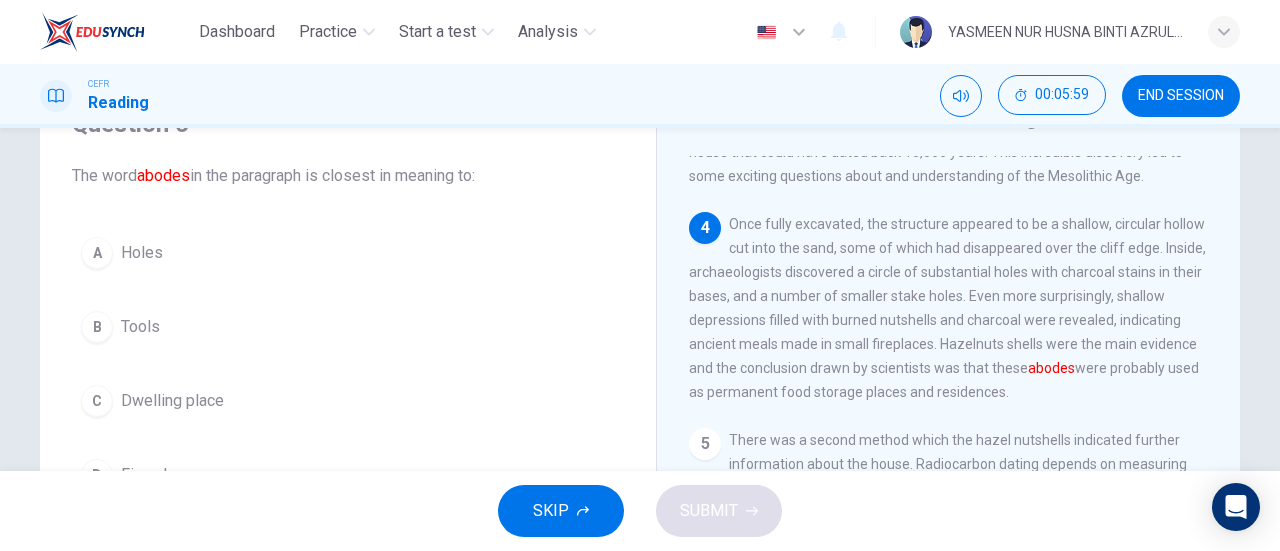 click on "A Holes" at bounding box center (348, 253) 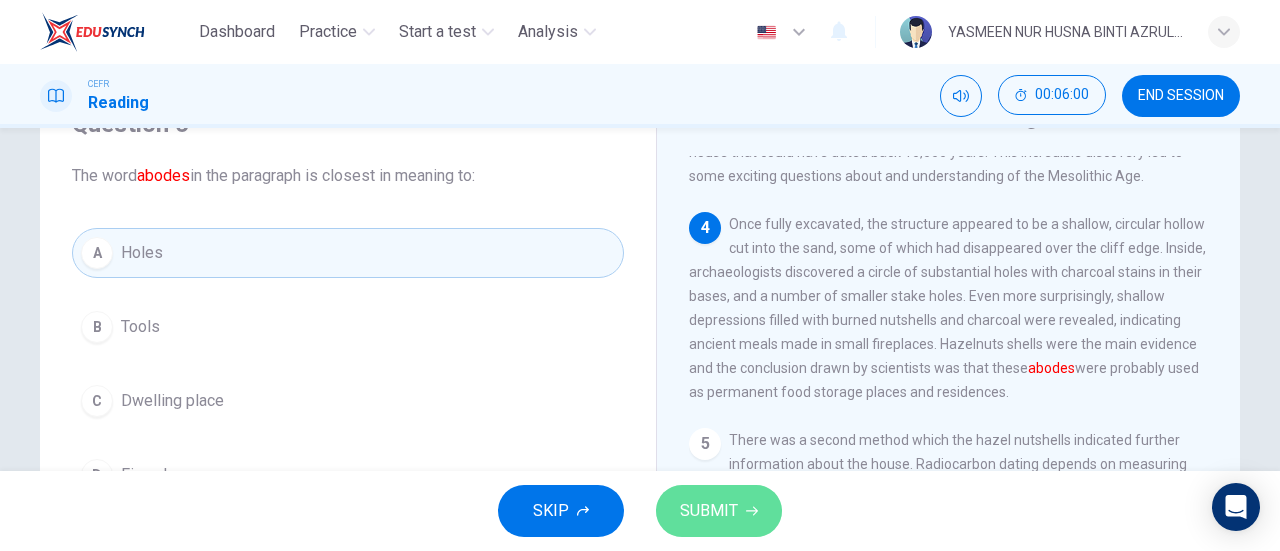 click on "SUBMIT" at bounding box center [709, 511] 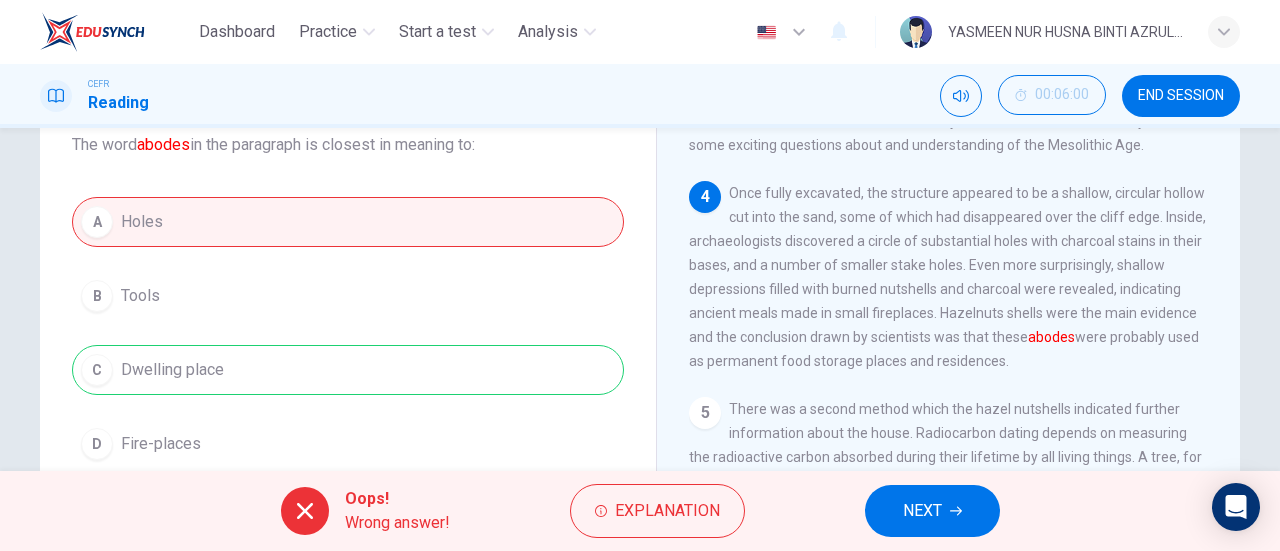 scroll, scrollTop: 100, scrollLeft: 0, axis: vertical 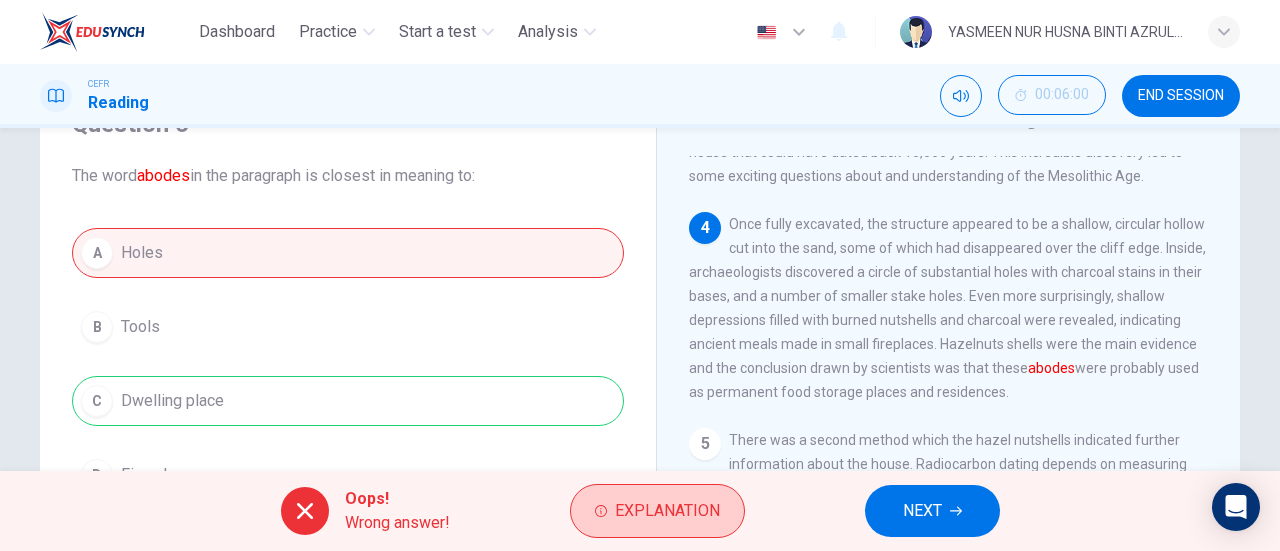 click on "Explanation" at bounding box center (657, 511) 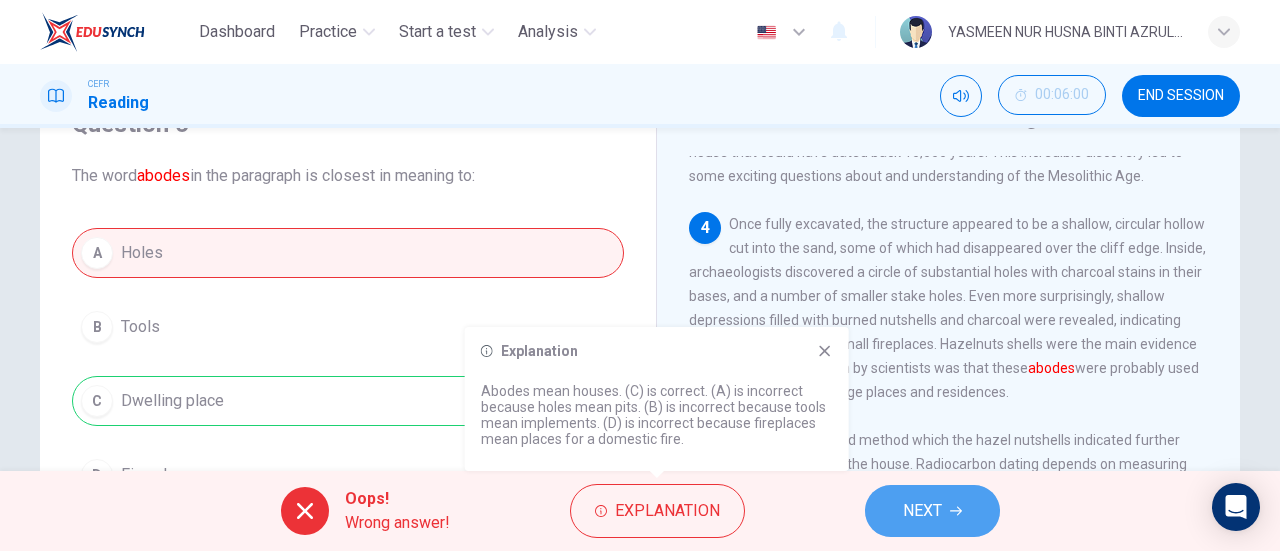click on "NEXT" at bounding box center [932, 511] 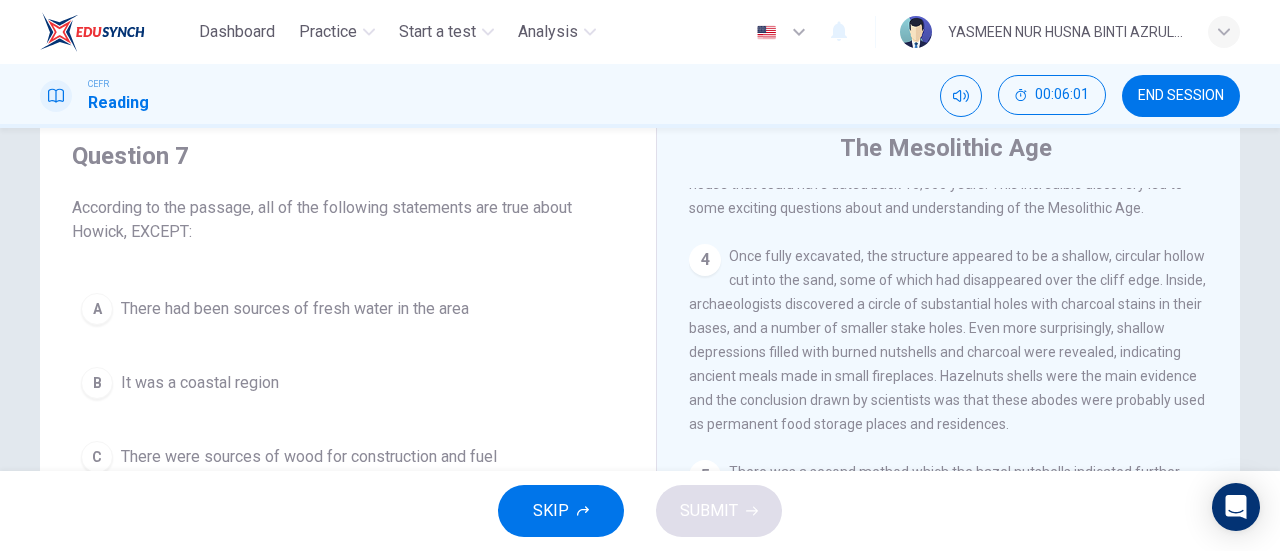 scroll, scrollTop: 100, scrollLeft: 0, axis: vertical 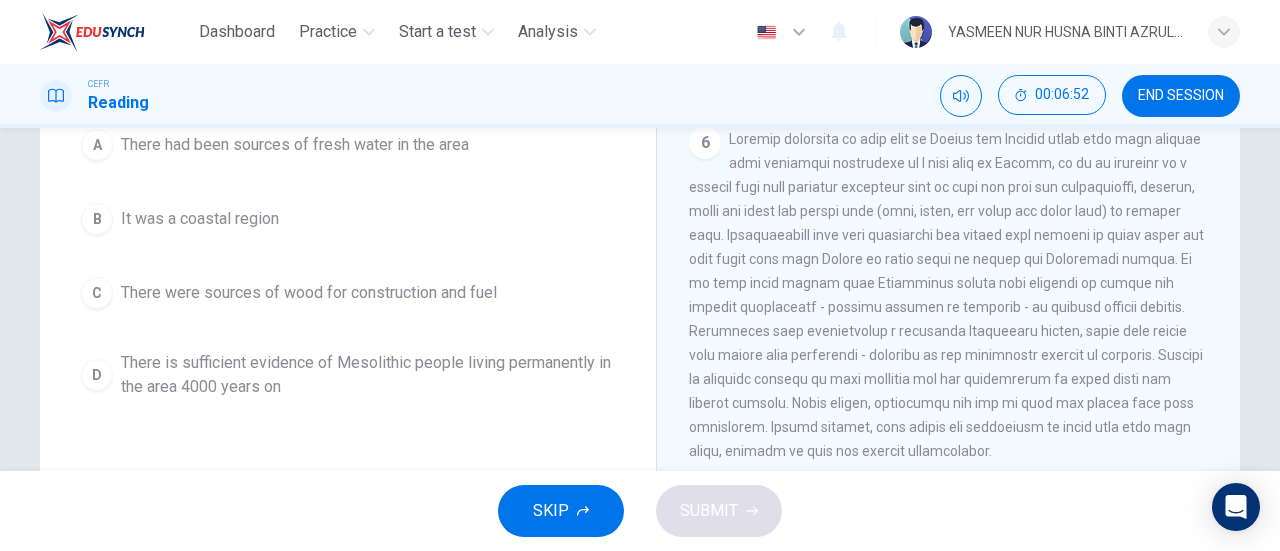 click on "D" at bounding box center (97, 145) 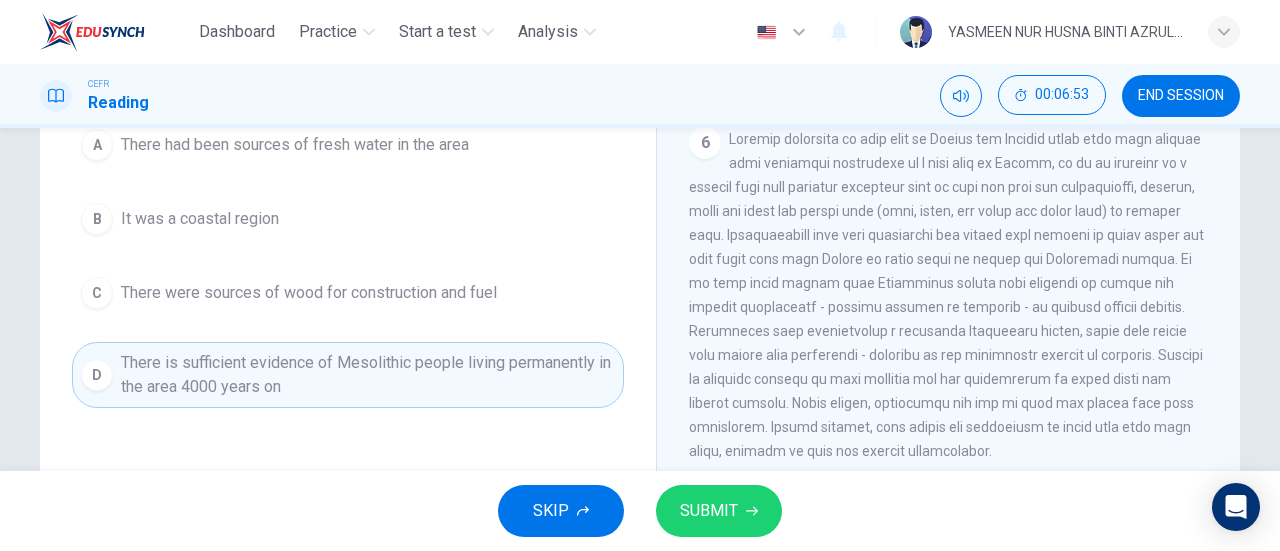 scroll, scrollTop: 432, scrollLeft: 0, axis: vertical 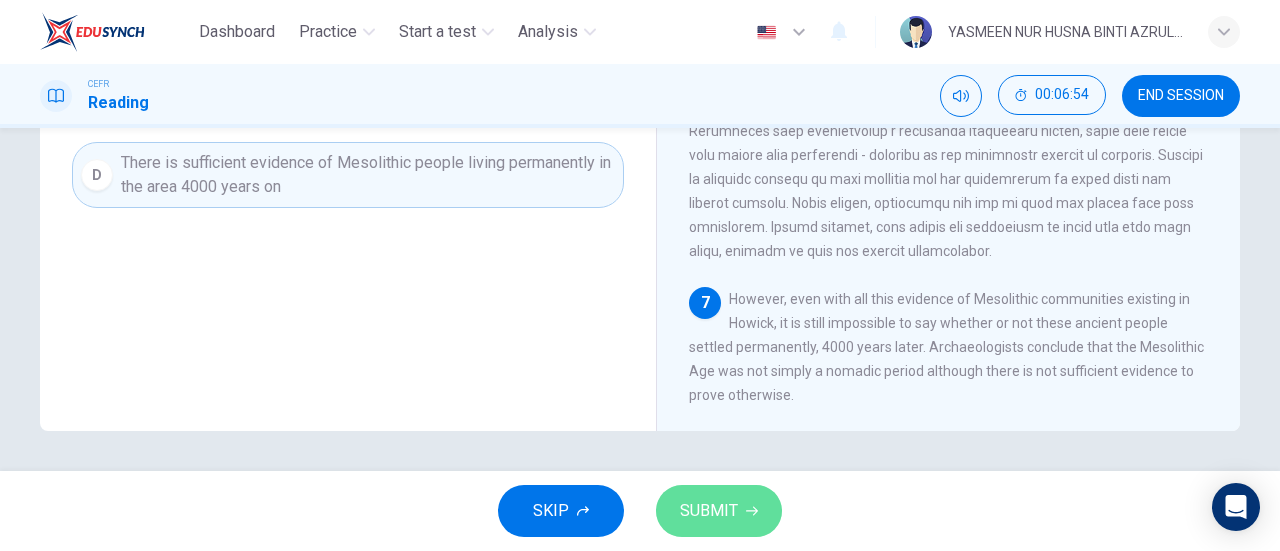 click on "SUBMIT" at bounding box center [709, 511] 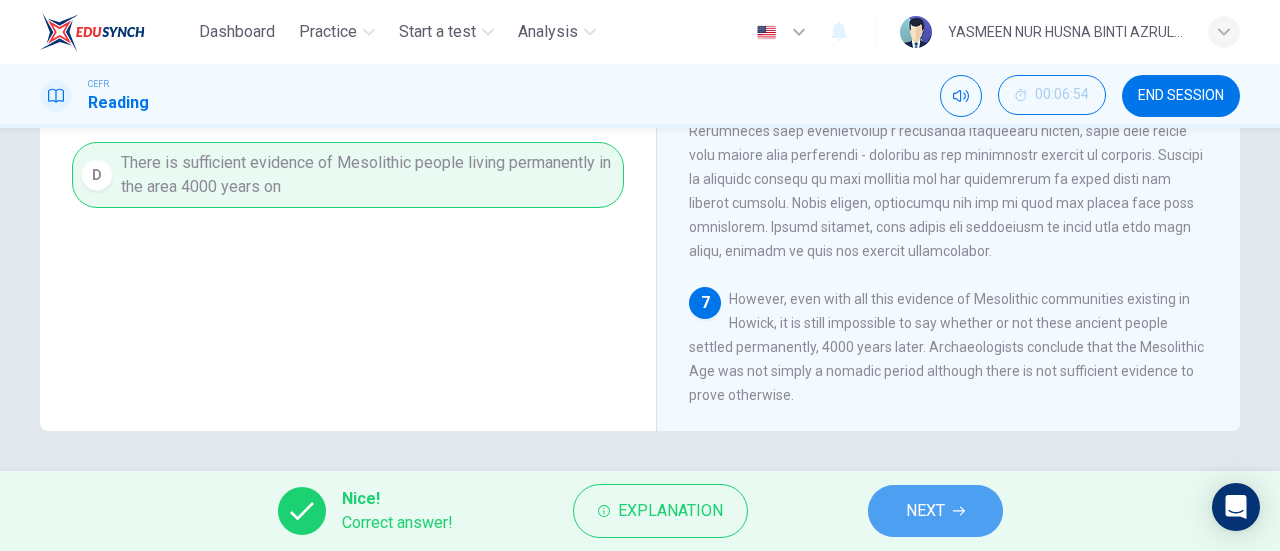 click on "NEXT" at bounding box center (925, 511) 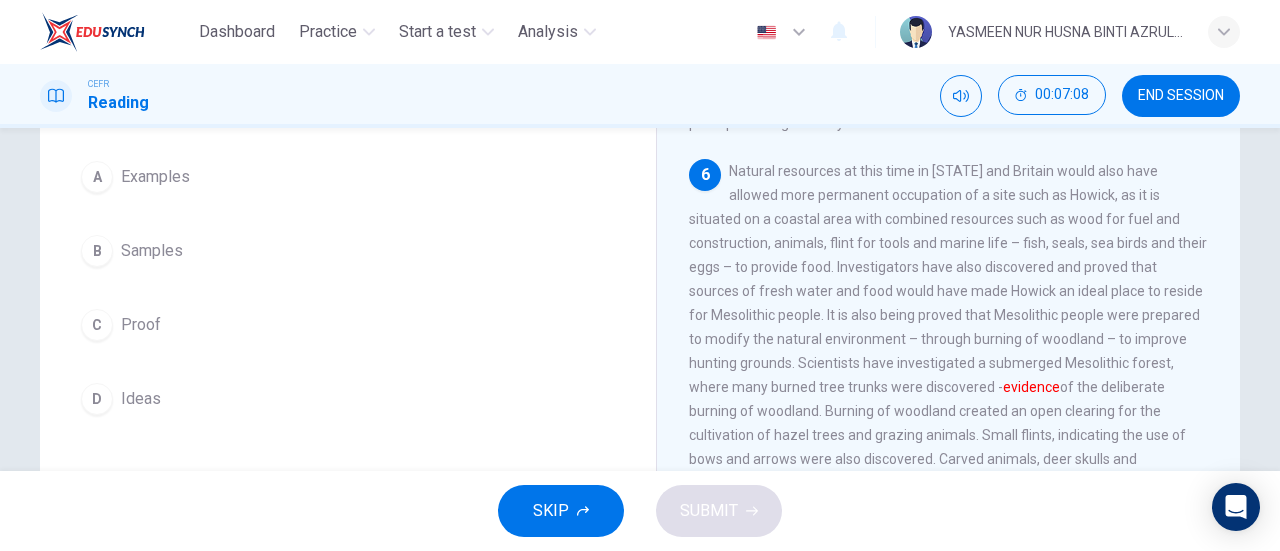scroll, scrollTop: 208, scrollLeft: 0, axis: vertical 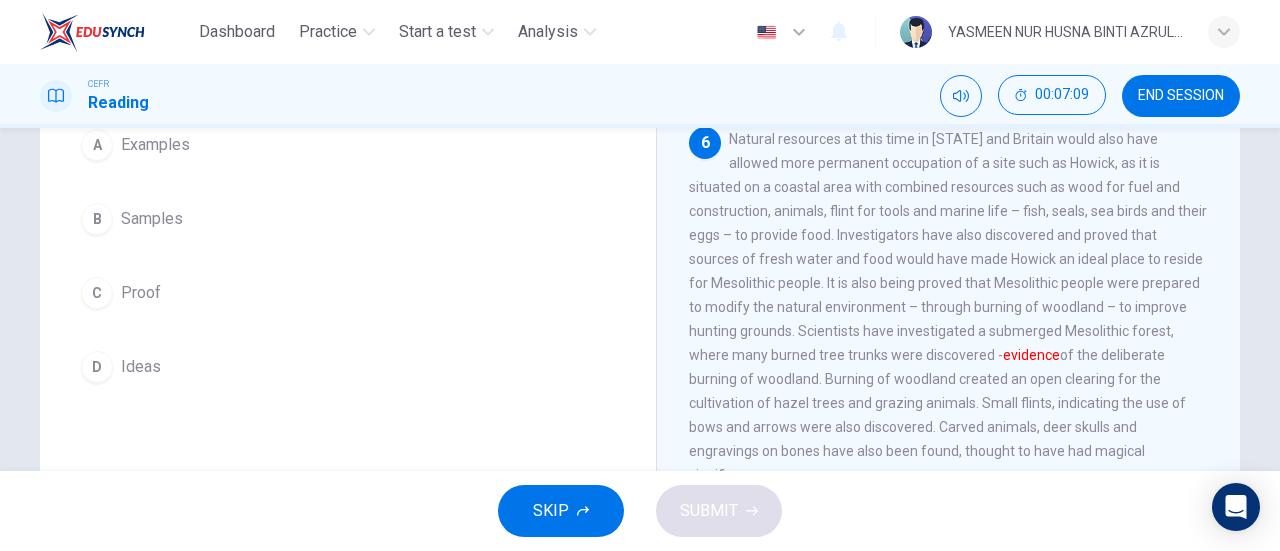 click on "Proof" at bounding box center (155, 145) 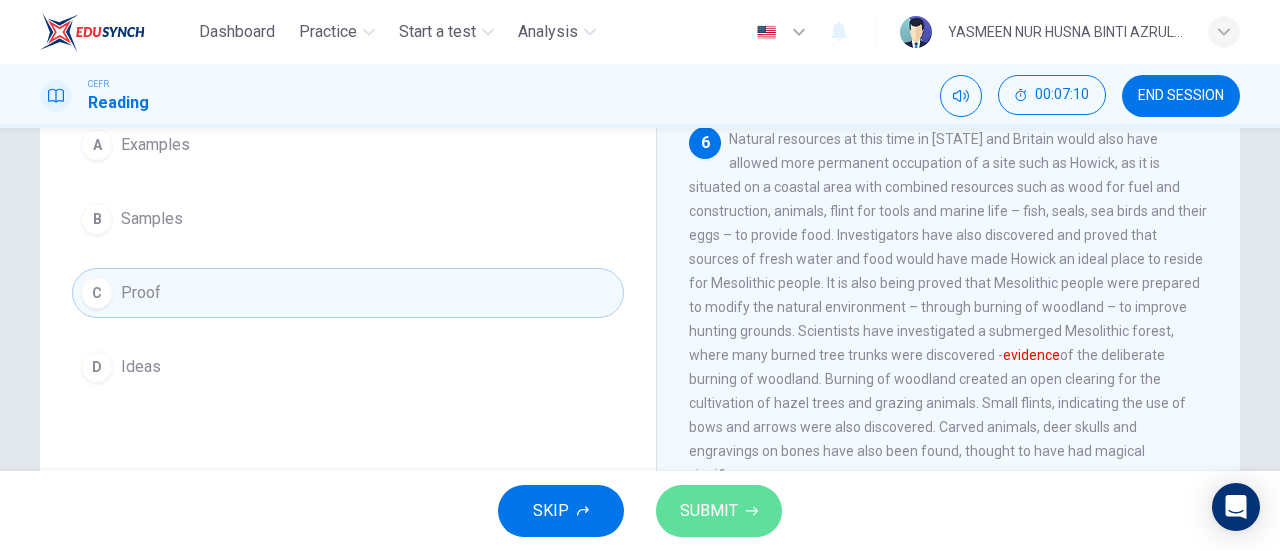 click on "SUBMIT" at bounding box center (709, 511) 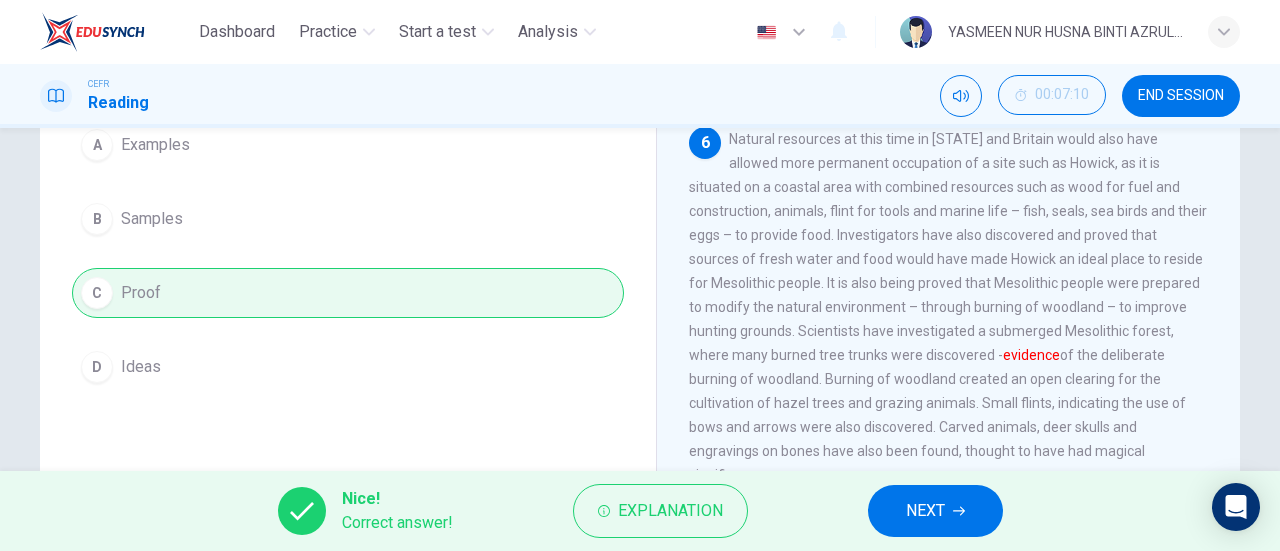 click on "NEXT" at bounding box center (935, 511) 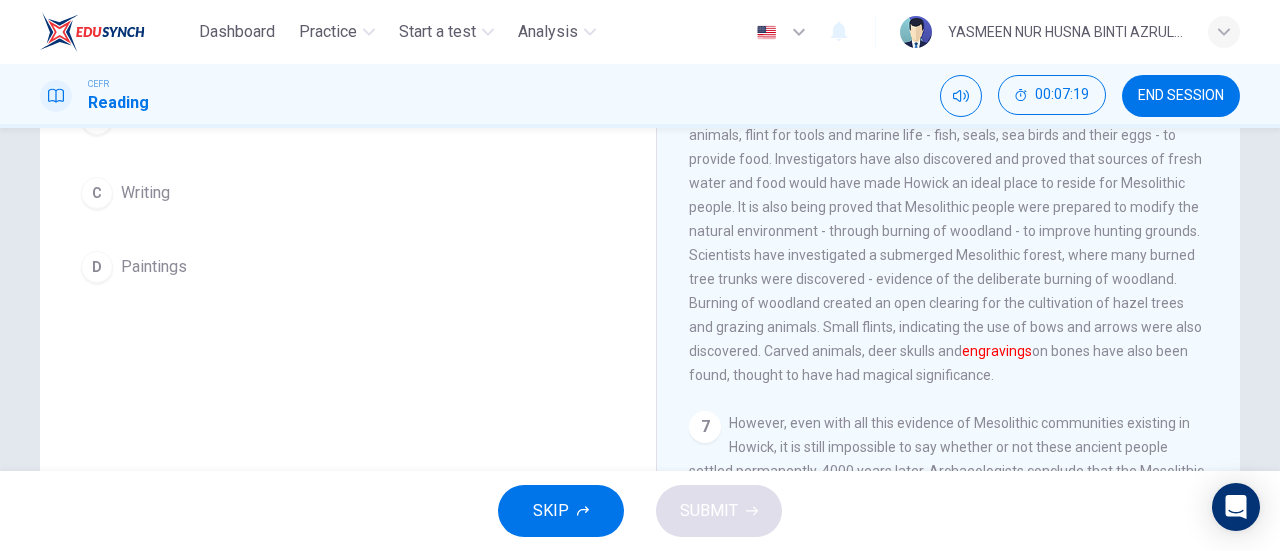 scroll, scrollTop: 108, scrollLeft: 0, axis: vertical 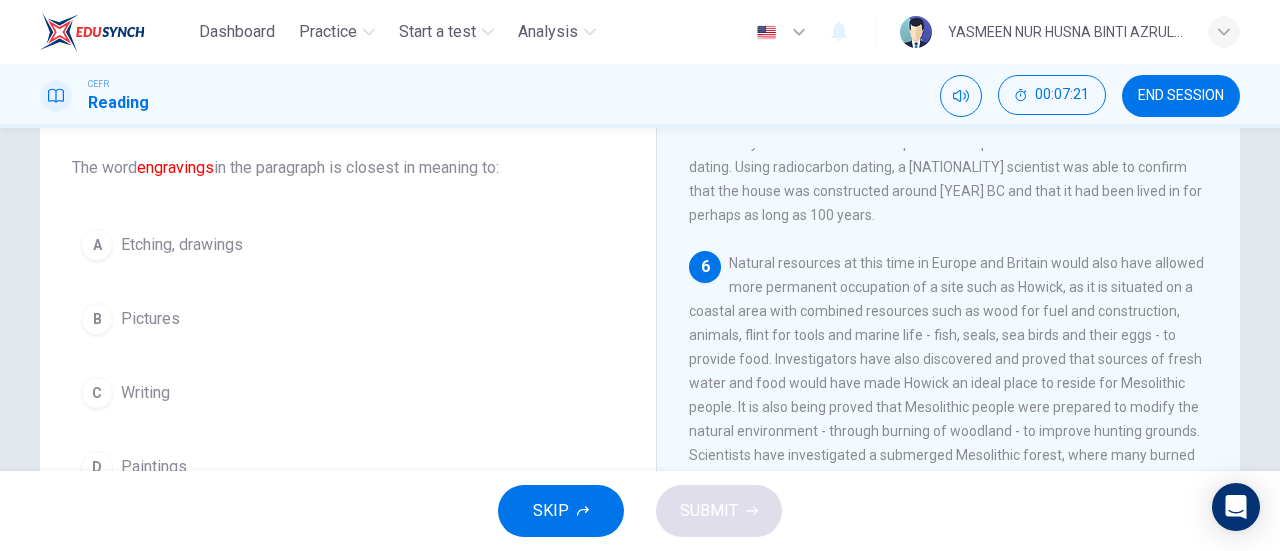 click on "Etching, drawings" at bounding box center (182, 245) 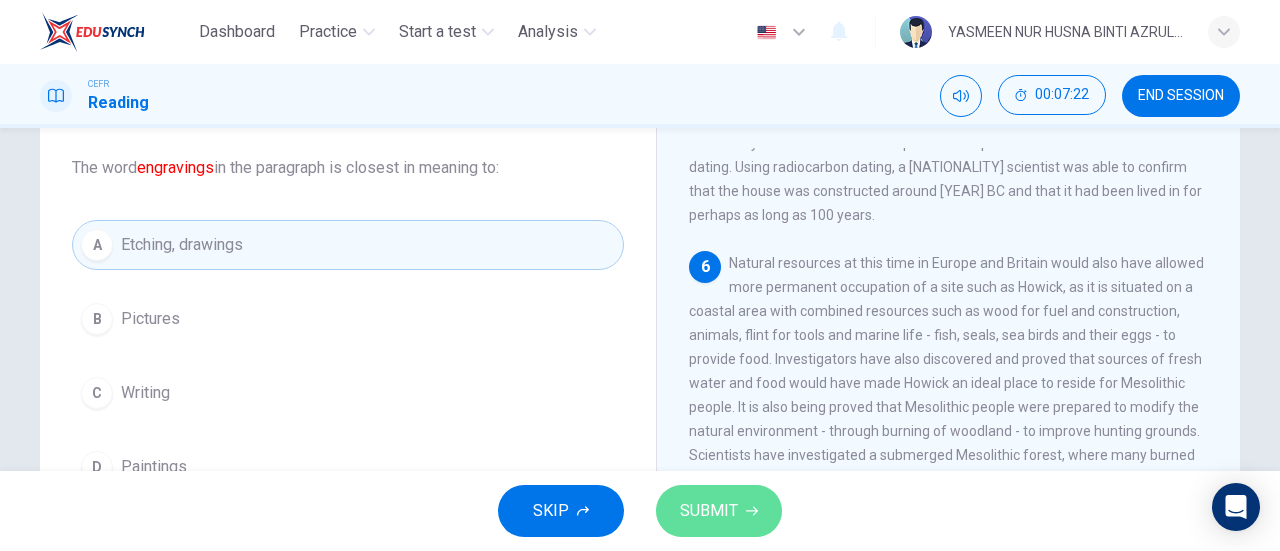 click on "SUBMIT" at bounding box center (709, 511) 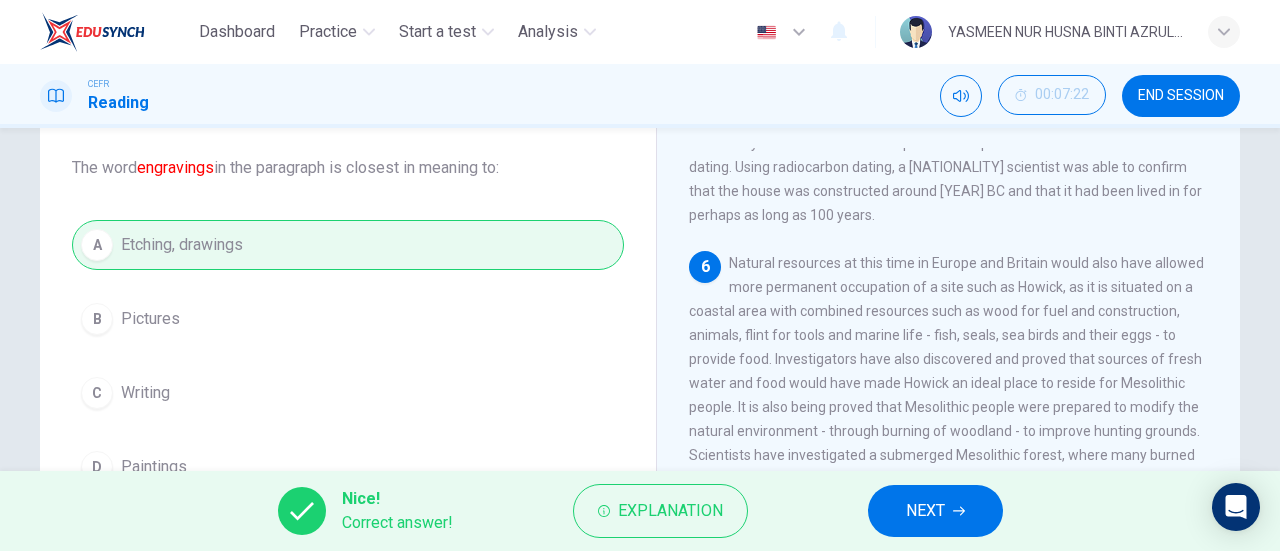 click on "NEXT" at bounding box center (935, 511) 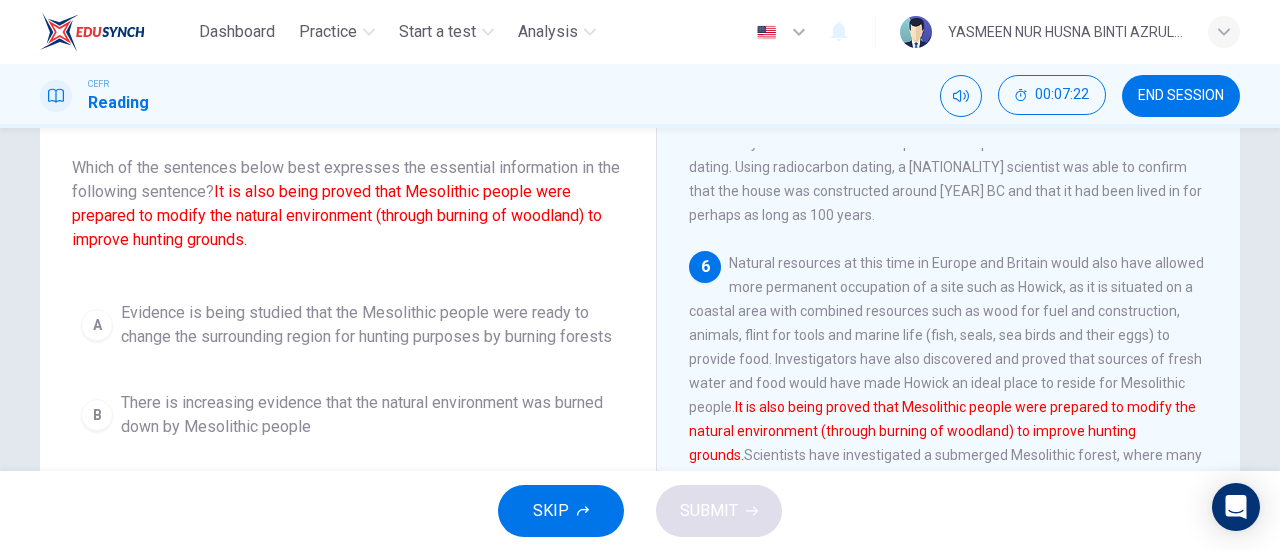 scroll, scrollTop: 917, scrollLeft: 0, axis: vertical 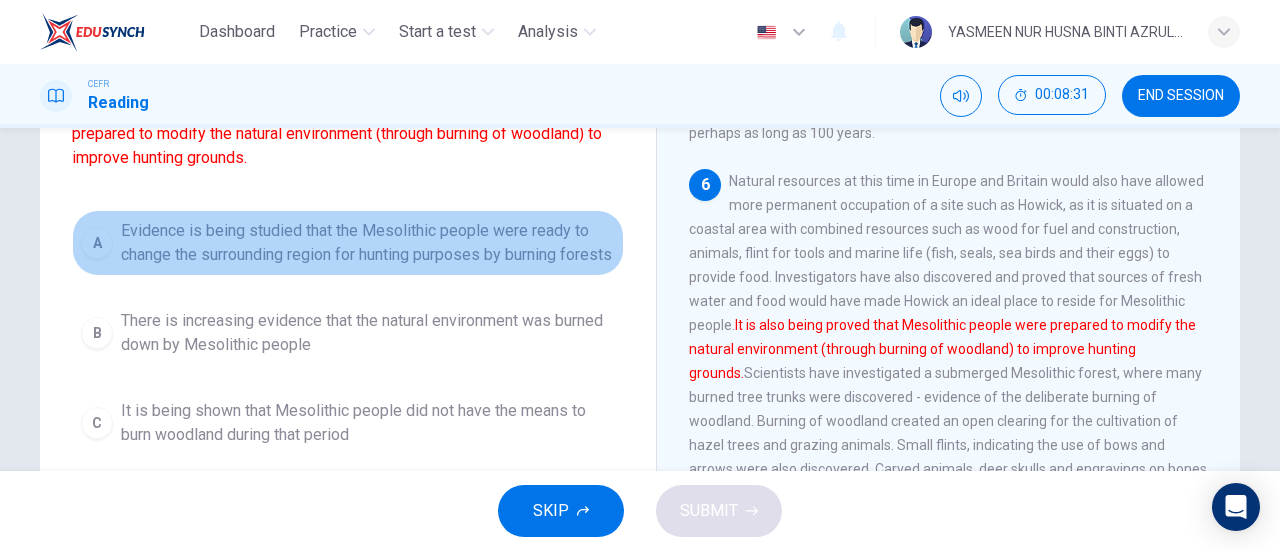 click on "A" at bounding box center [97, 243] 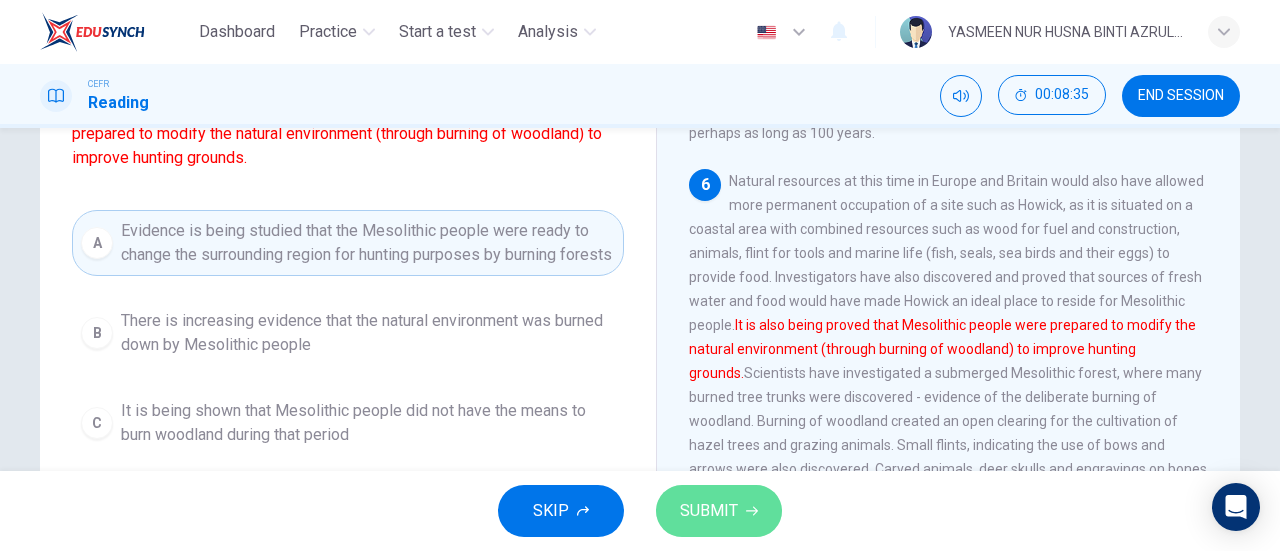 click on "SUBMIT" at bounding box center (719, 511) 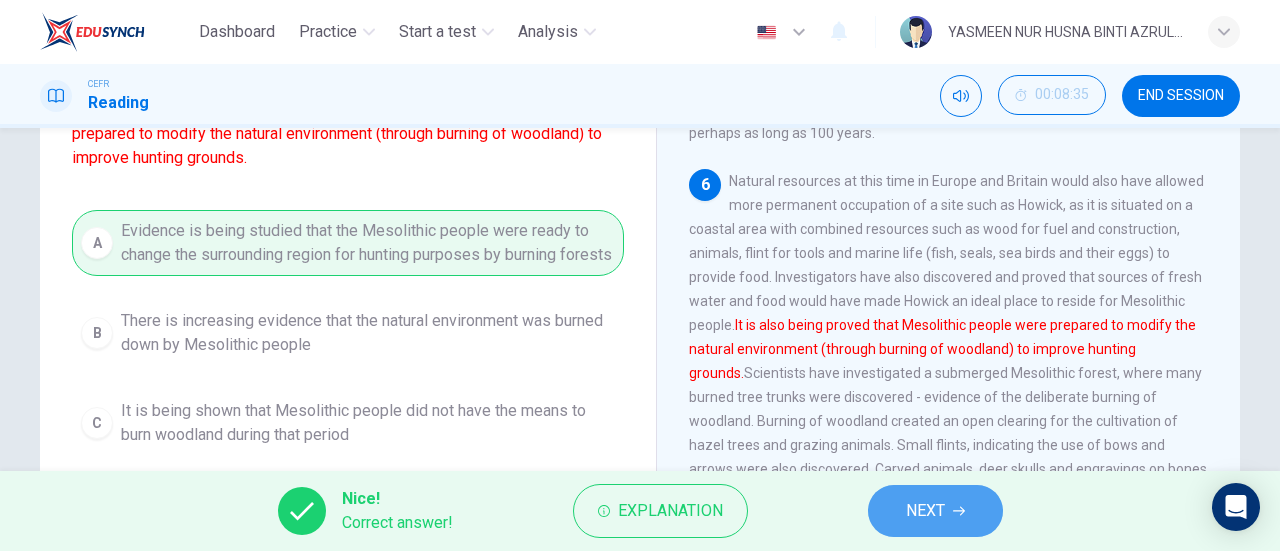 click on "NEXT" at bounding box center [925, 511] 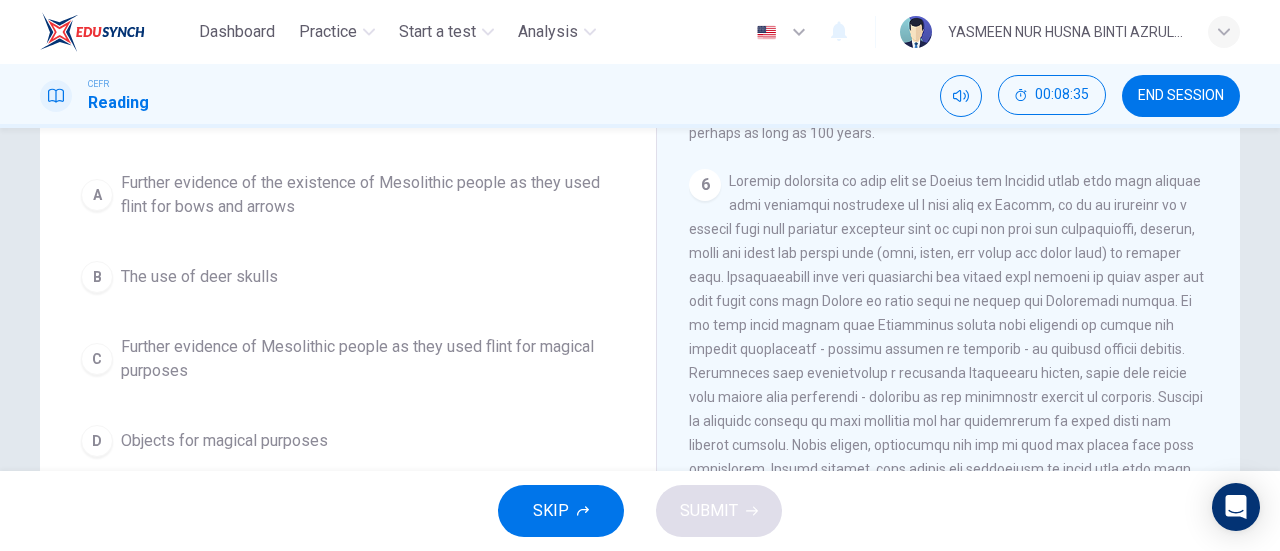scroll, scrollTop: 942, scrollLeft: 0, axis: vertical 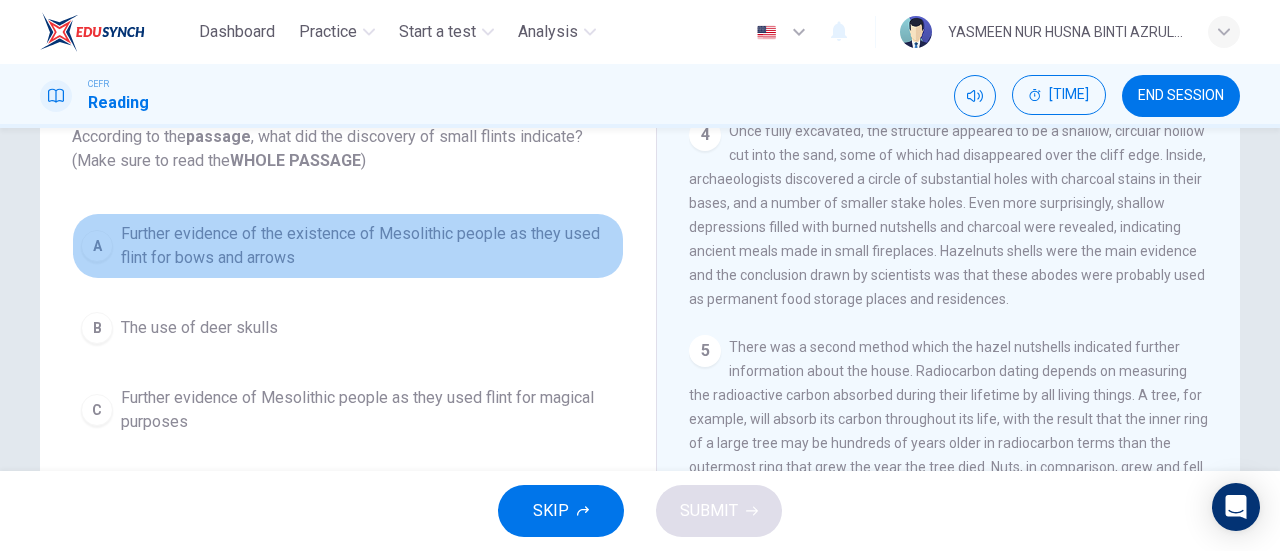 click on "Further evidence of the existence of Mesolithic people as they used flint for bows and arrows" at bounding box center [368, 246] 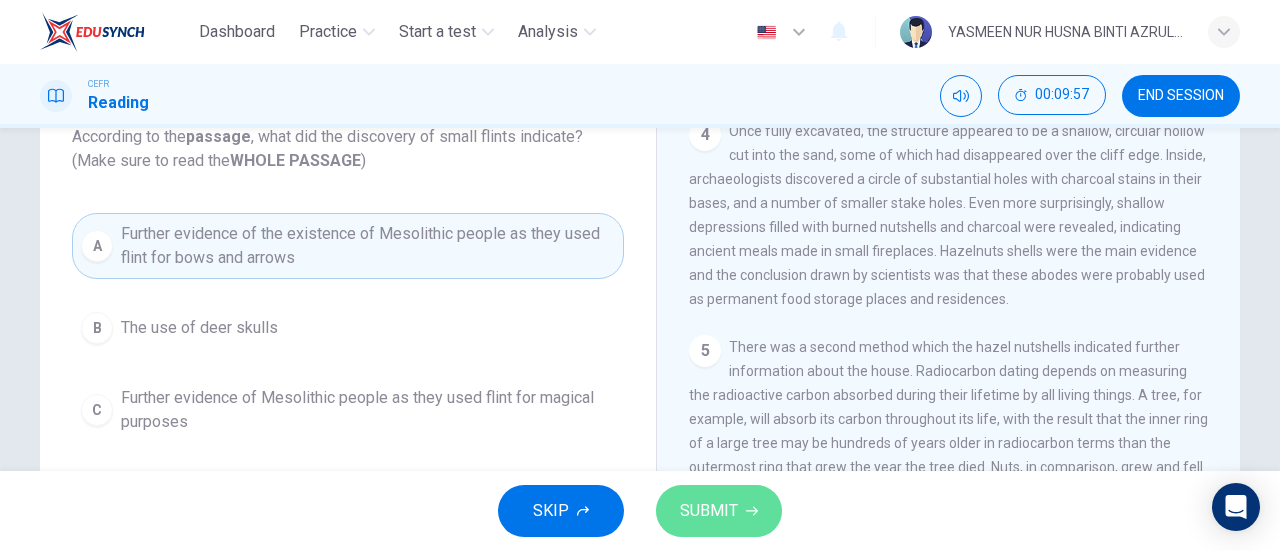 click on "SUBMIT" at bounding box center [709, 511] 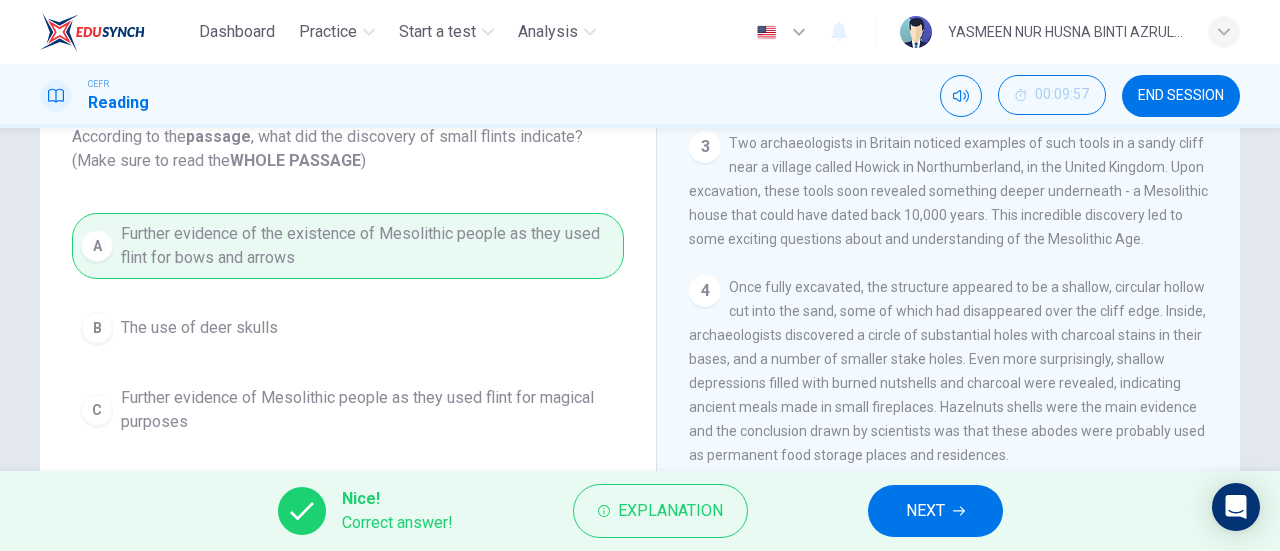 scroll, scrollTop: 279, scrollLeft: 0, axis: vertical 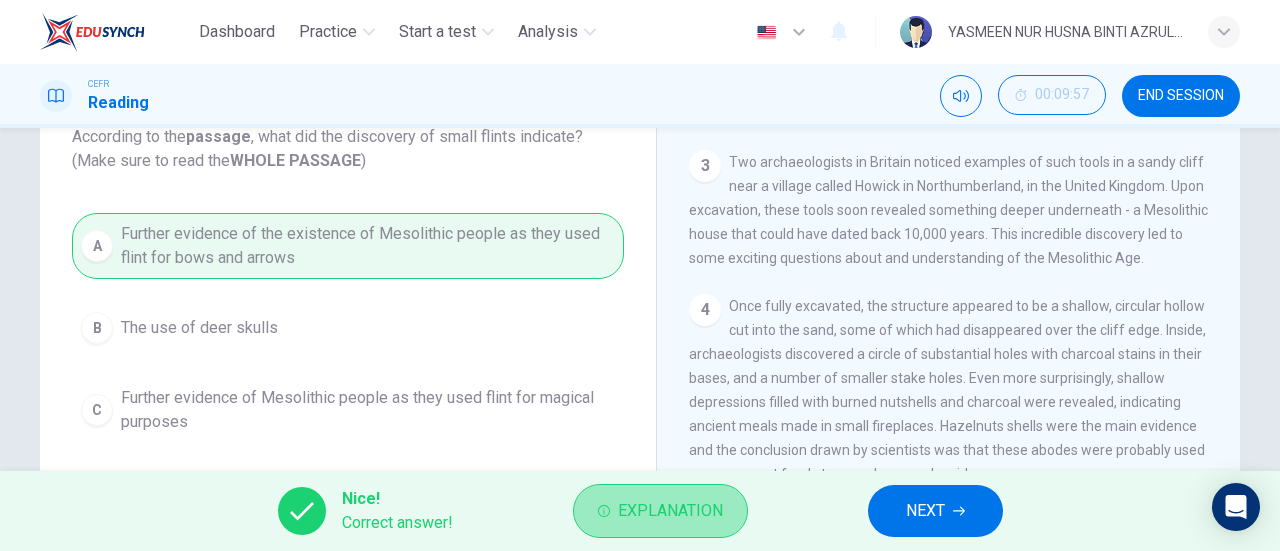 click on "Explanation" at bounding box center [670, 511] 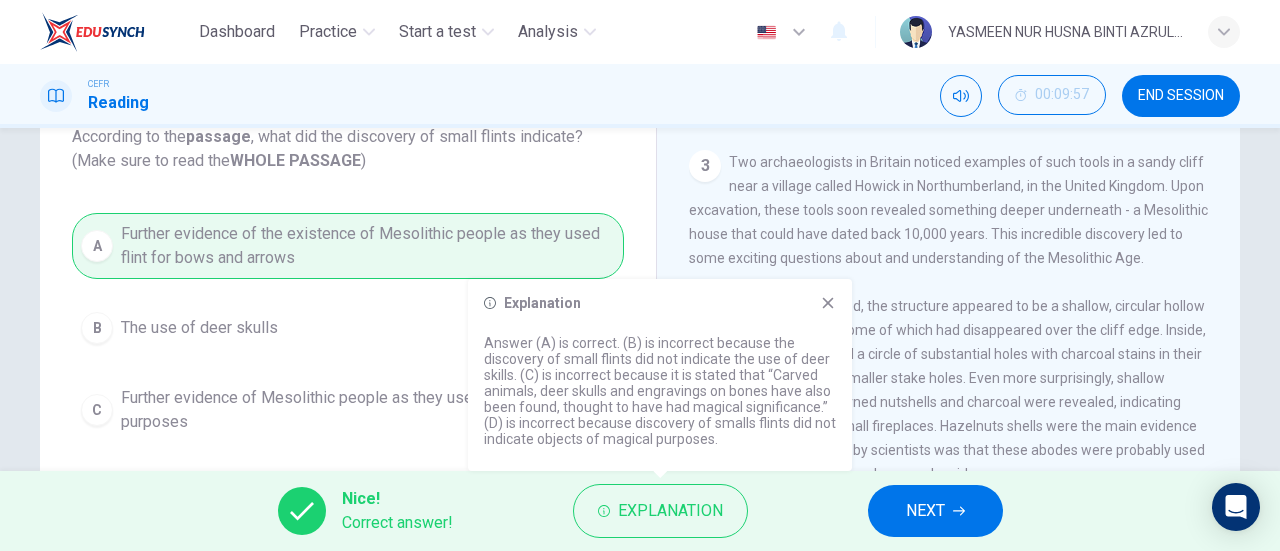 click on "Explanation Answer (A) is correct. (B) is incorrect because the discovery of small flints did not indicate the use of deer skills. (C) is incorrect because it is stated that “Carved animals, deer skulls and engravings on bones have also been found, thought to have had magical significance.” (D) is incorrect because discovery of smalls flints did not indicate objects of magical purposes." at bounding box center (660, 375) 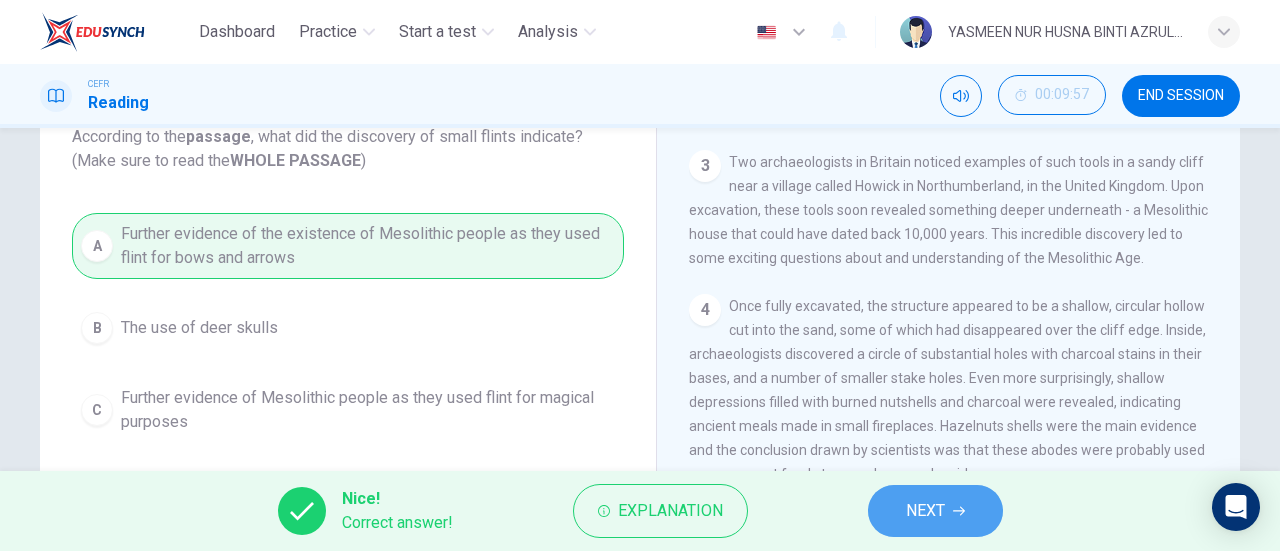 click on "NEXT" at bounding box center (925, 511) 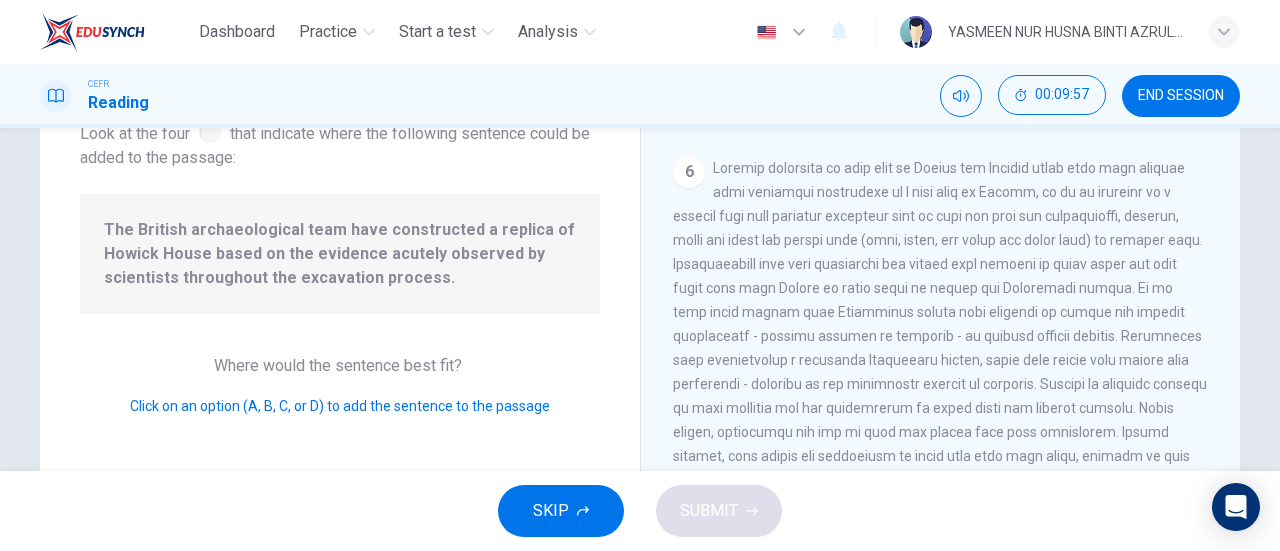 scroll, scrollTop: 953, scrollLeft: 0, axis: vertical 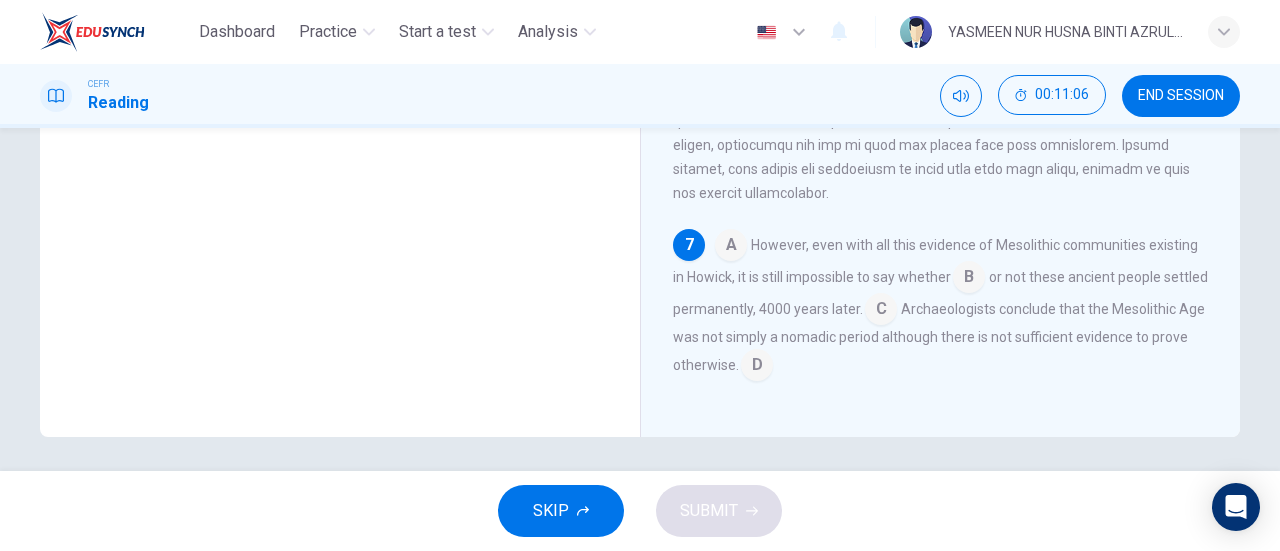 click at bounding box center [731, 247] 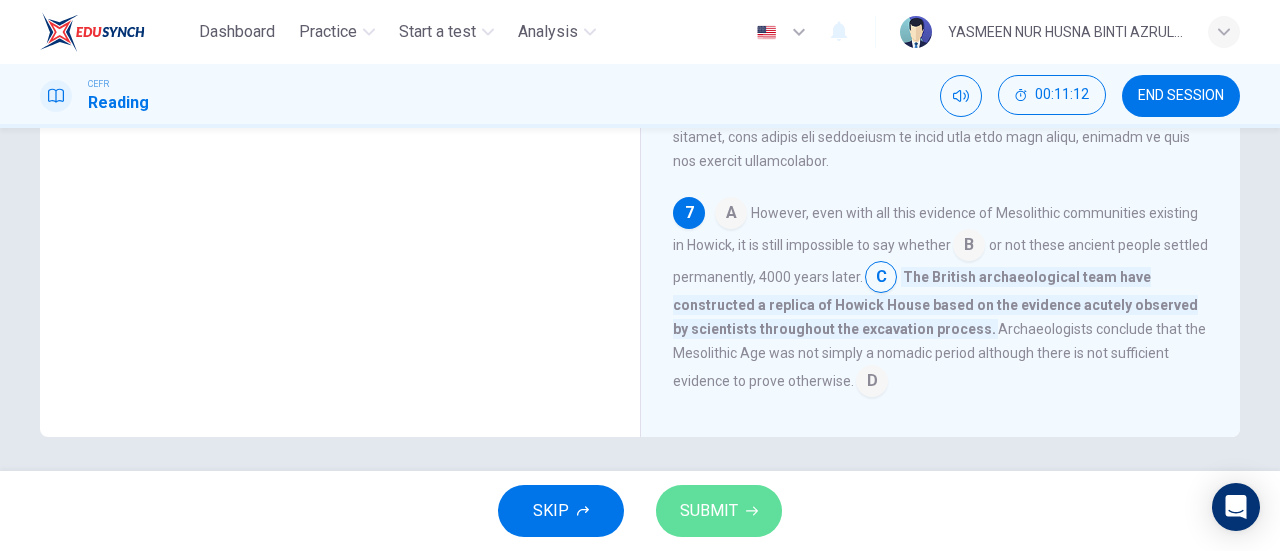 click on "SUBMIT" at bounding box center [719, 511] 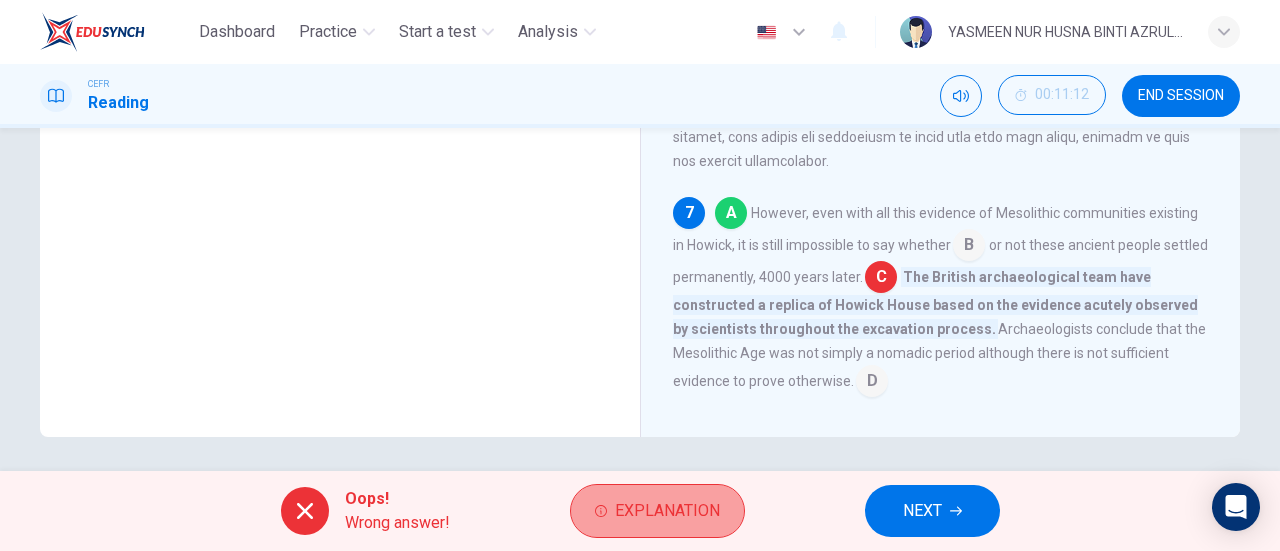 click on "Explanation" at bounding box center (667, 511) 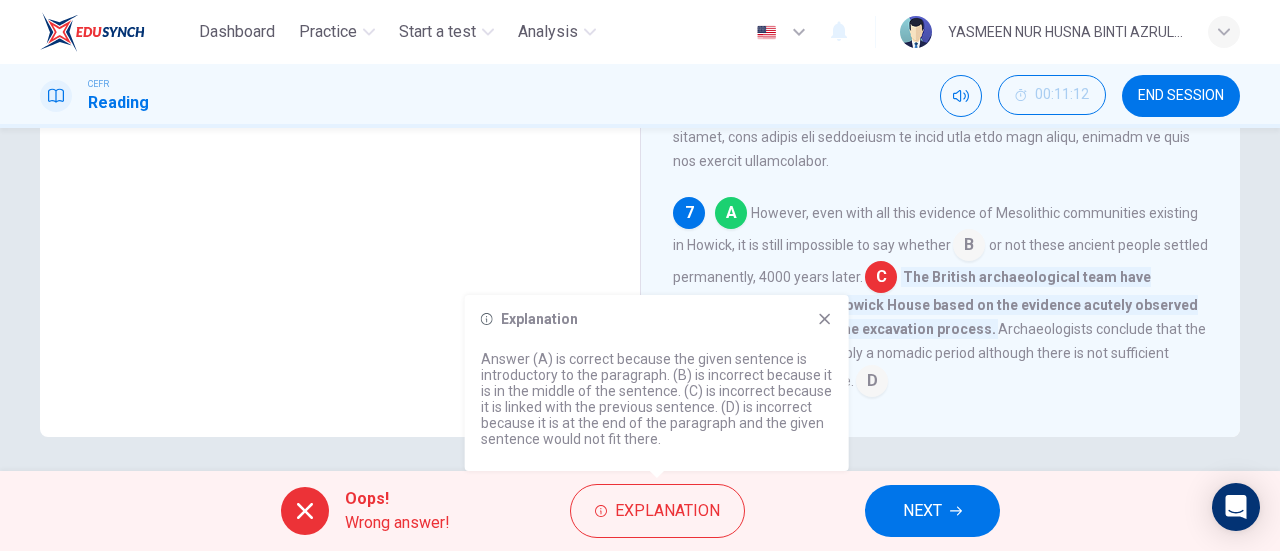 click at bounding box center [825, 319] 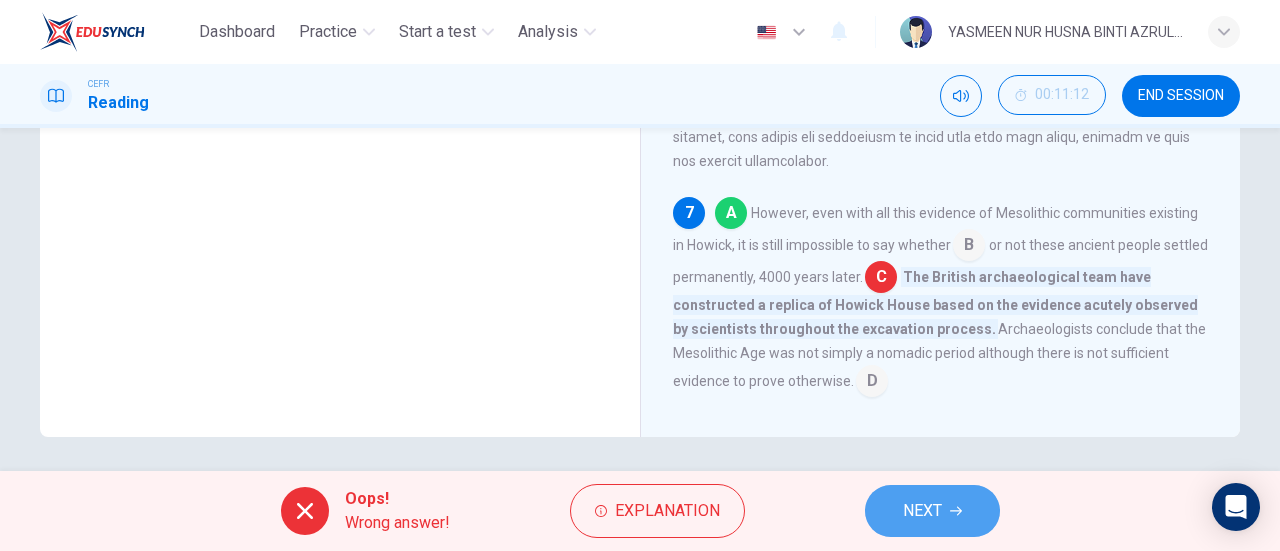 click on "NEXT" at bounding box center [922, 511] 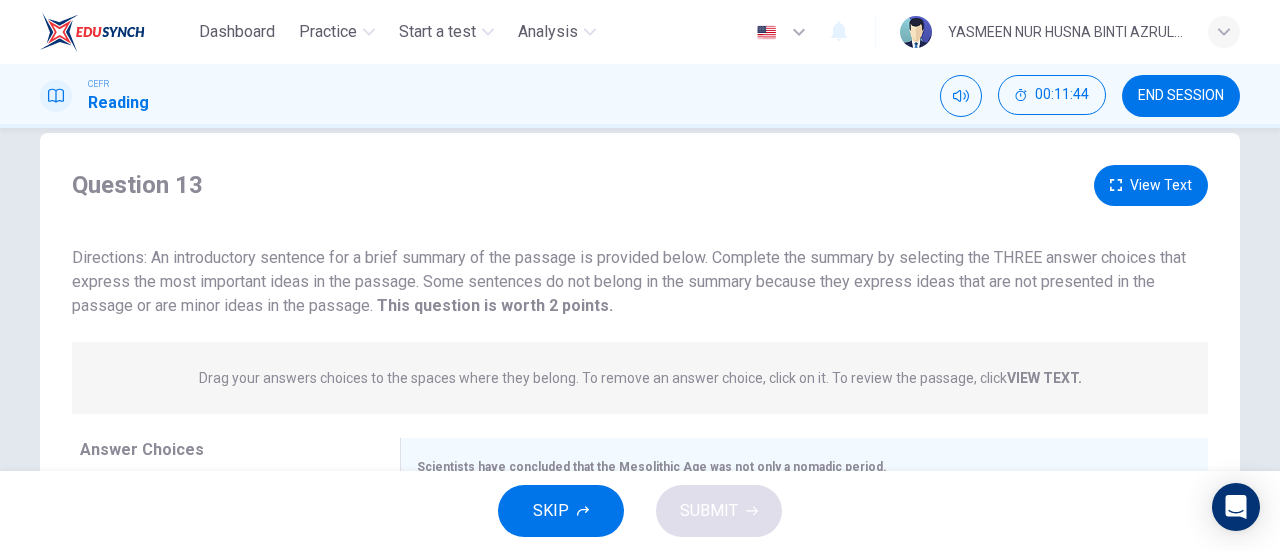 scroll, scrollTop: 23, scrollLeft: 0, axis: vertical 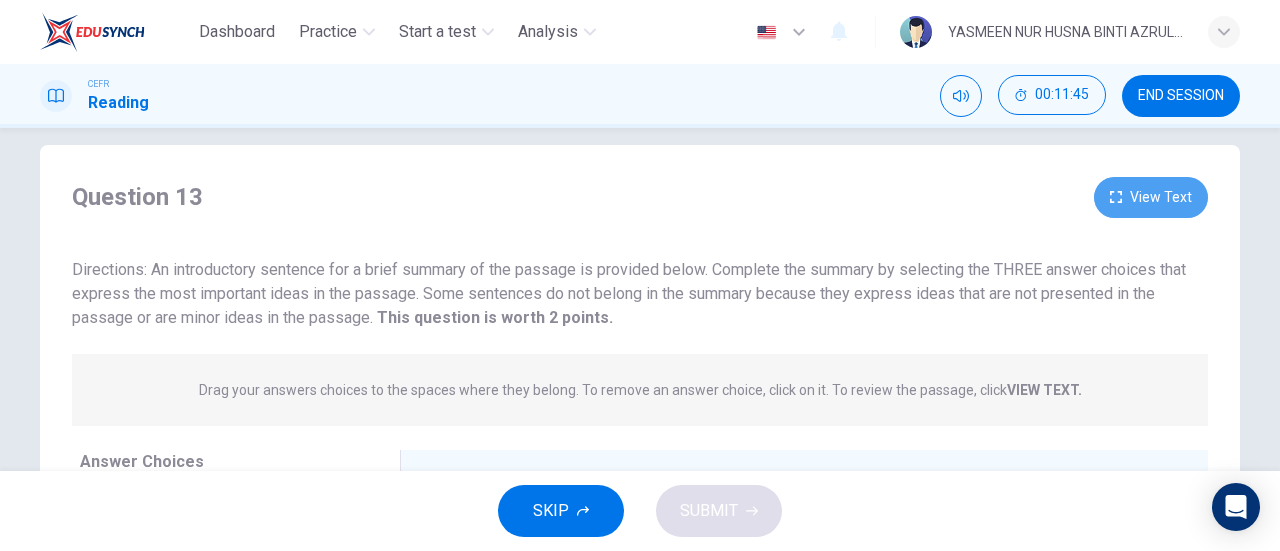 click on "View Text" at bounding box center (1151, 197) 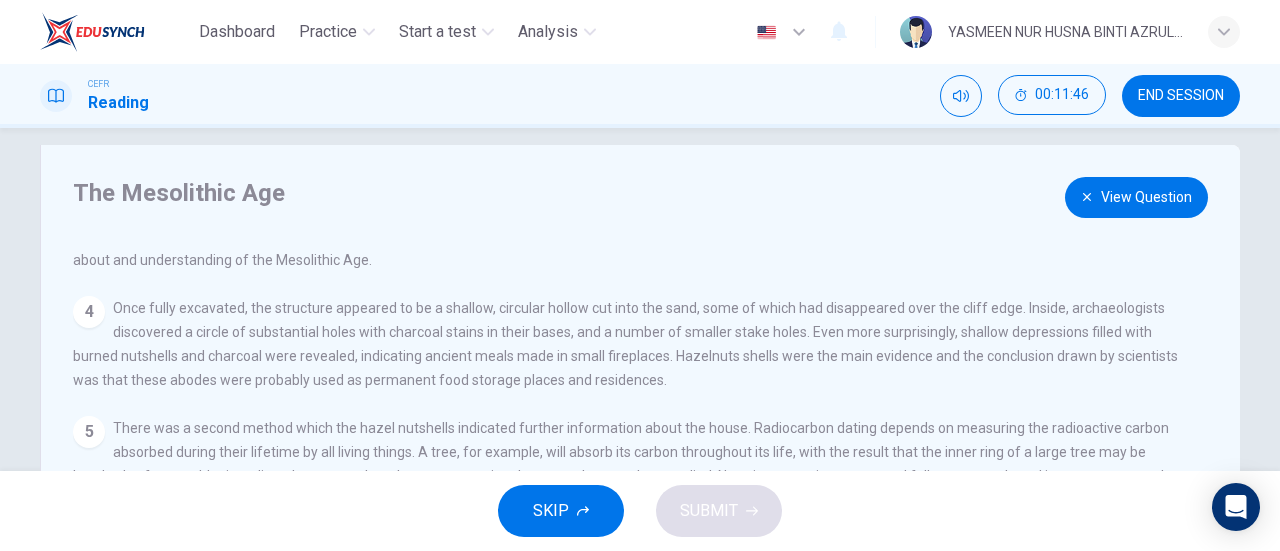scroll, scrollTop: 258, scrollLeft: 0, axis: vertical 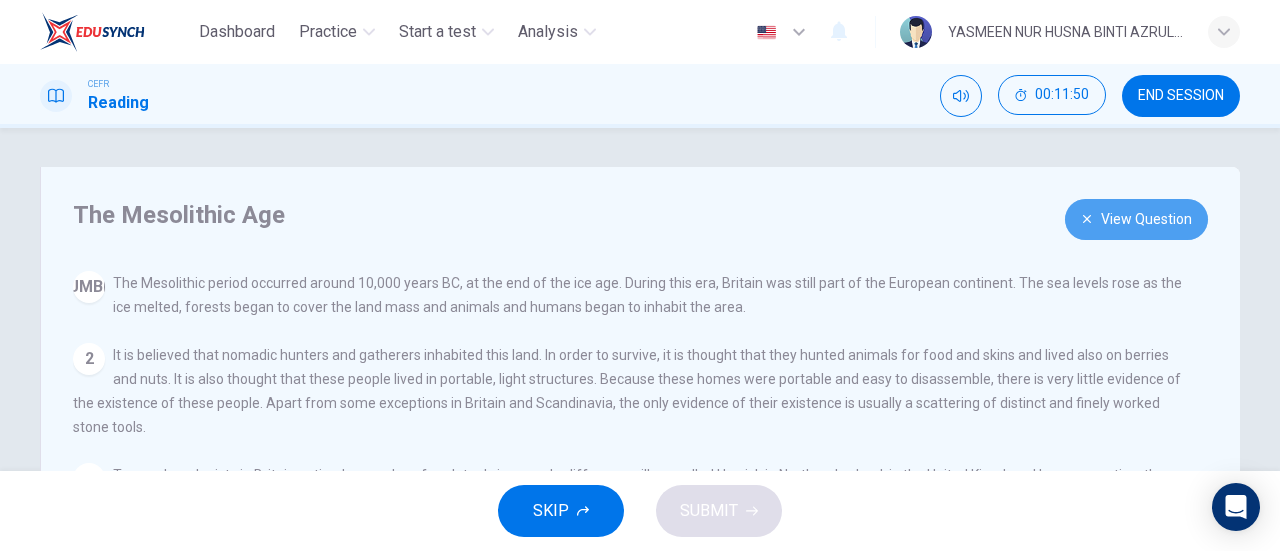 click on "View Question" at bounding box center [1136, 219] 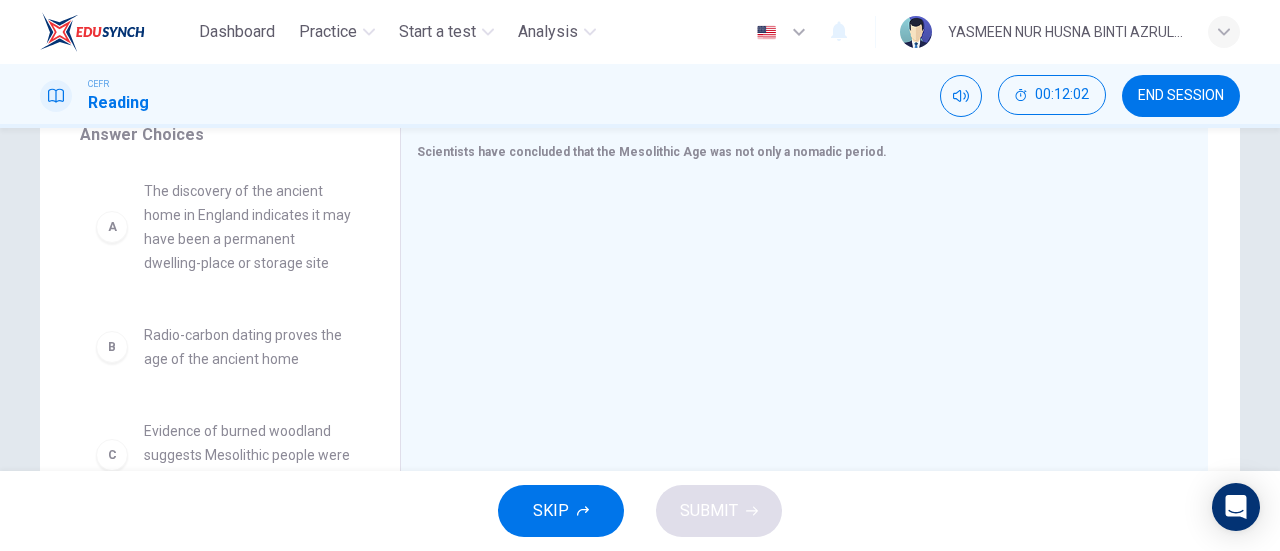 scroll, scrollTop: 349, scrollLeft: 0, axis: vertical 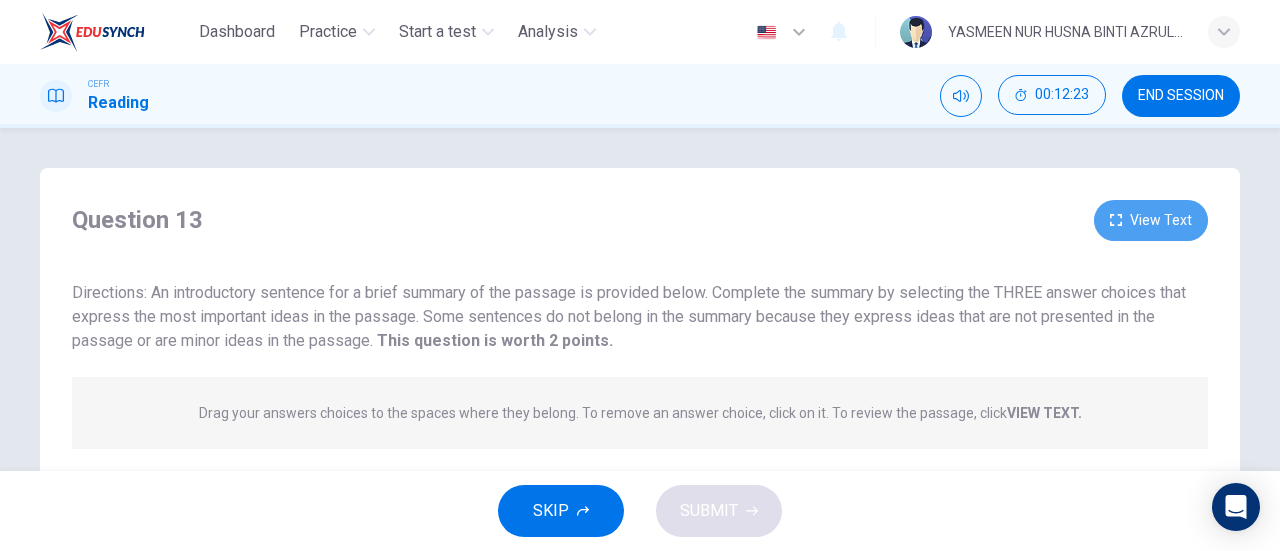 click on "View Text" at bounding box center (1151, 220) 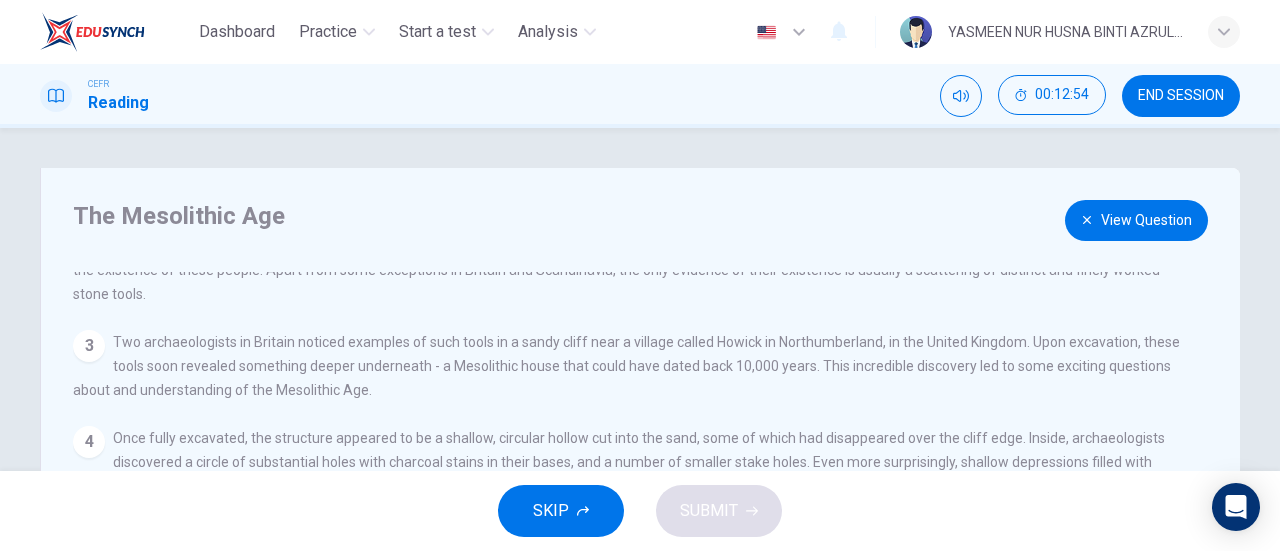 scroll, scrollTop: 234, scrollLeft: 0, axis: vertical 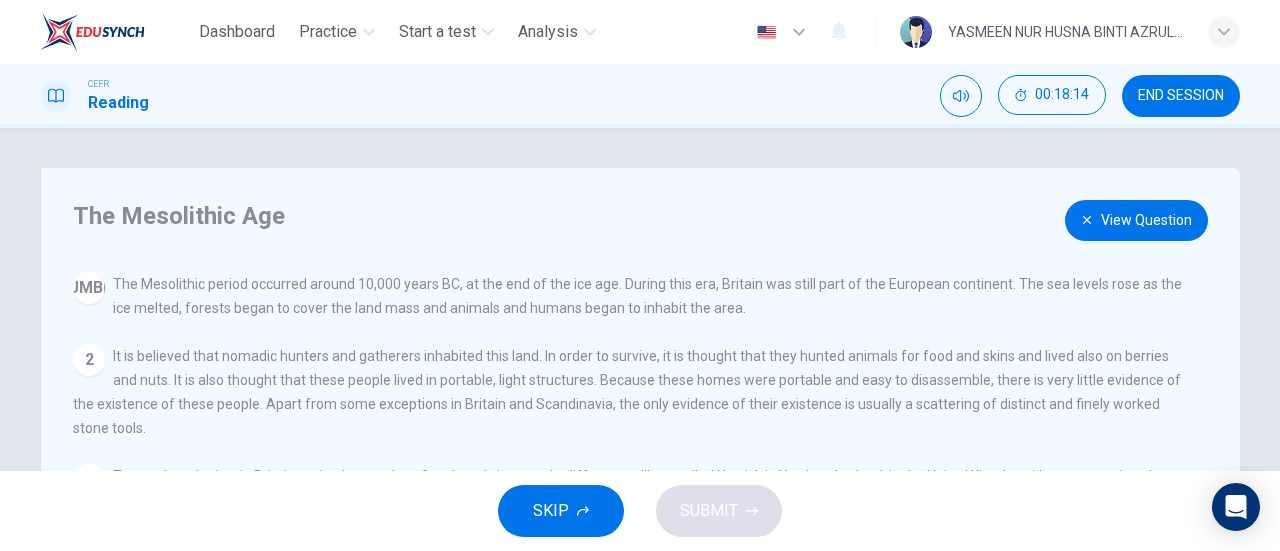 click on "View Question" at bounding box center [1136, 220] 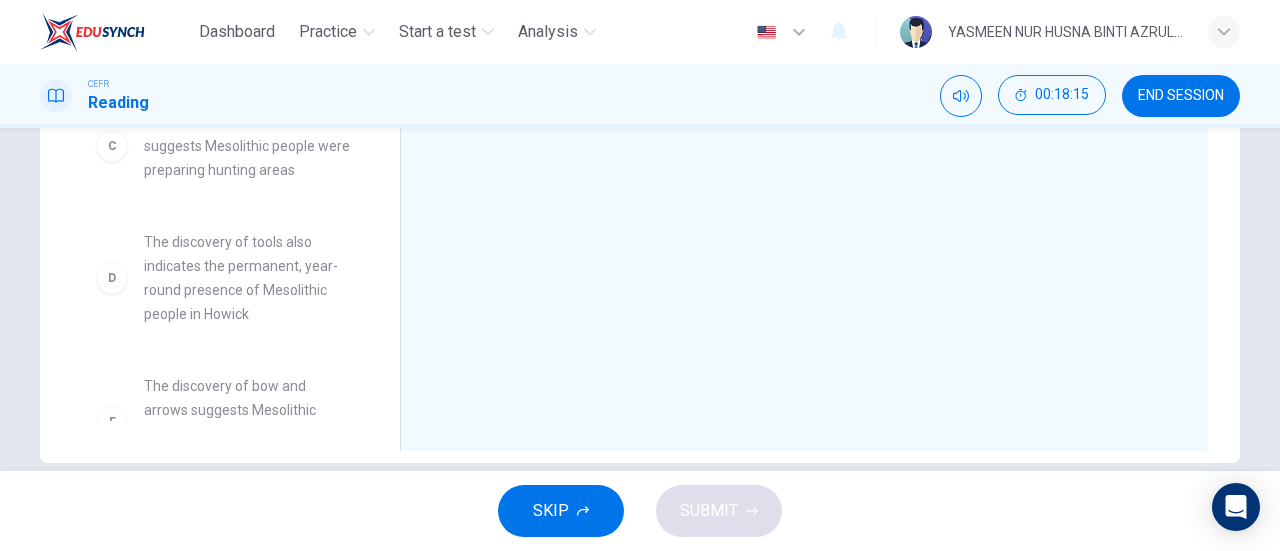 scroll, scrollTop: 300, scrollLeft: 0, axis: vertical 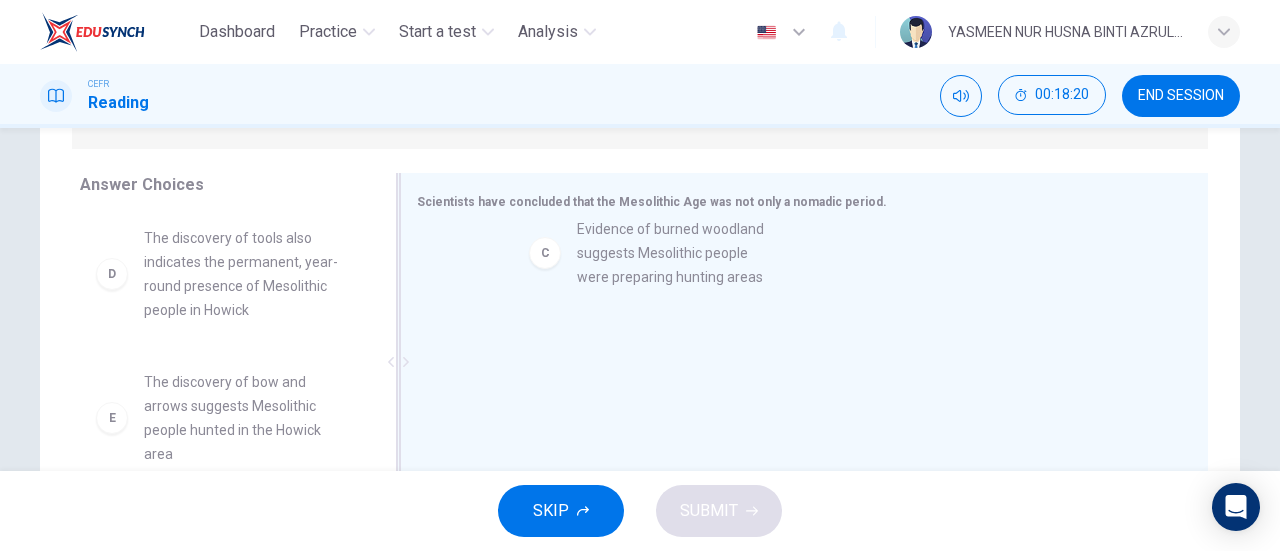drag, startPoint x: 188, startPoint y: 259, endPoint x: 633, endPoint y: 264, distance: 445.02808 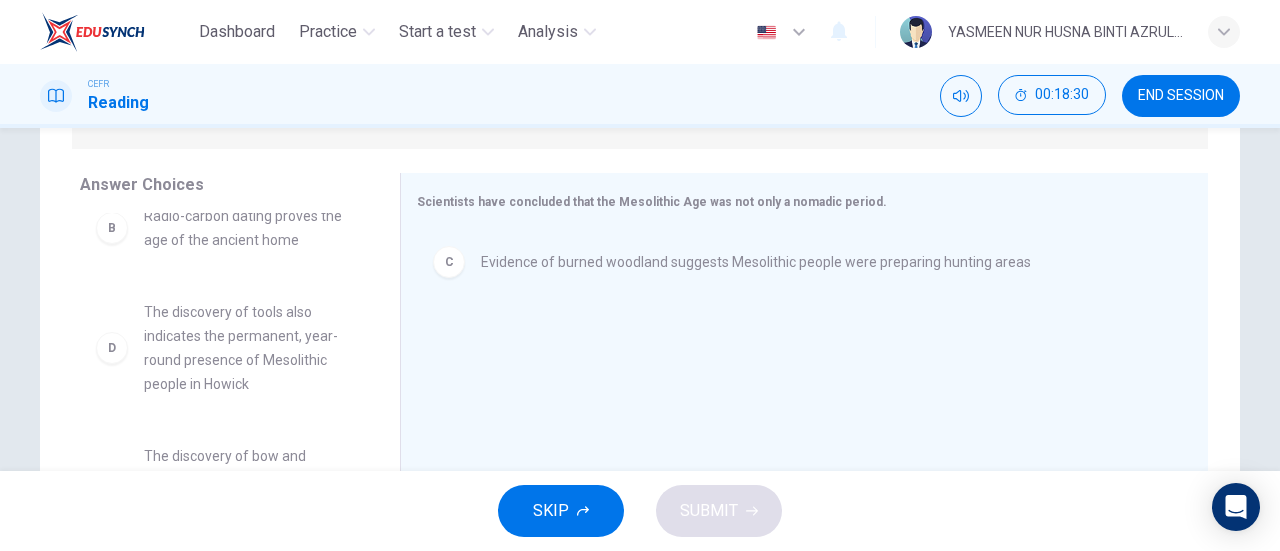 scroll, scrollTop: 200, scrollLeft: 0, axis: vertical 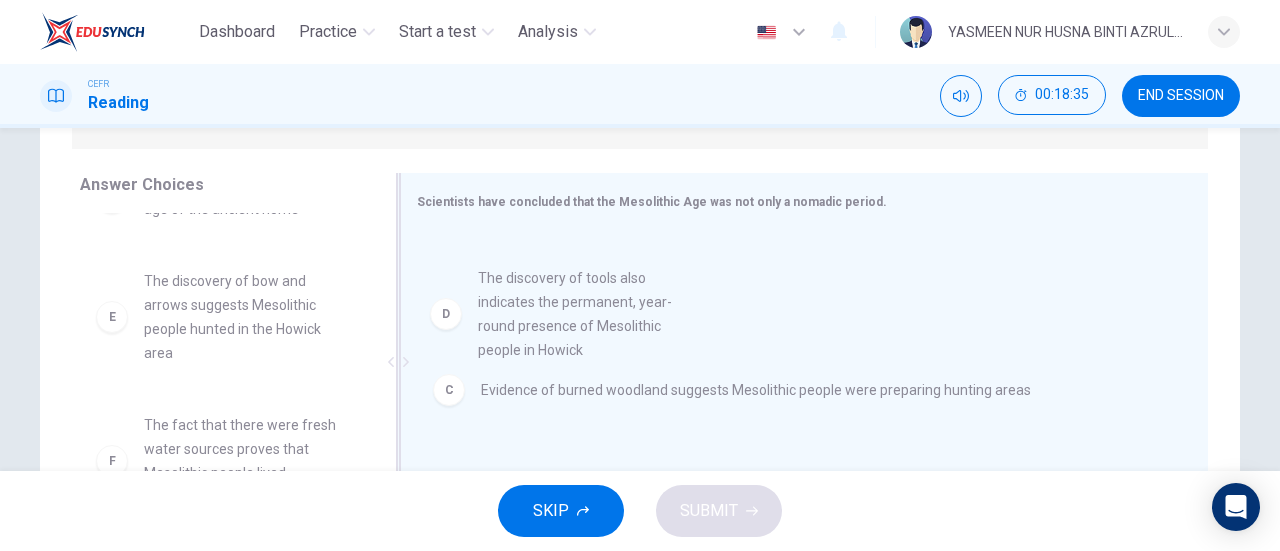 drag, startPoint x: 260, startPoint y: 329, endPoint x: 612, endPoint y: 325, distance: 352.02274 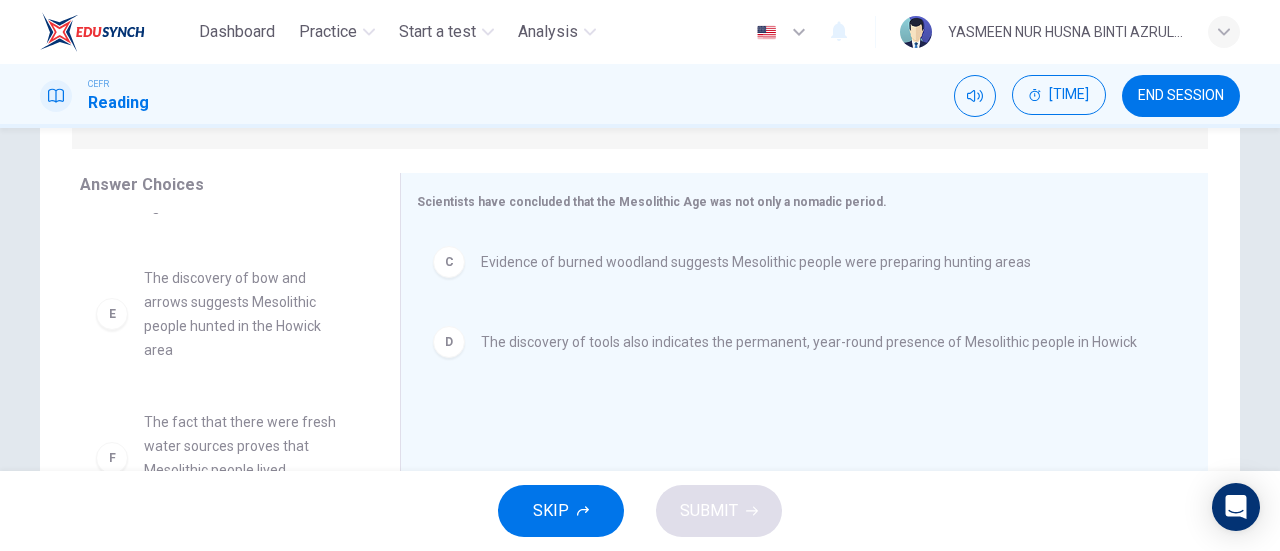 scroll, scrollTop: 204, scrollLeft: 0, axis: vertical 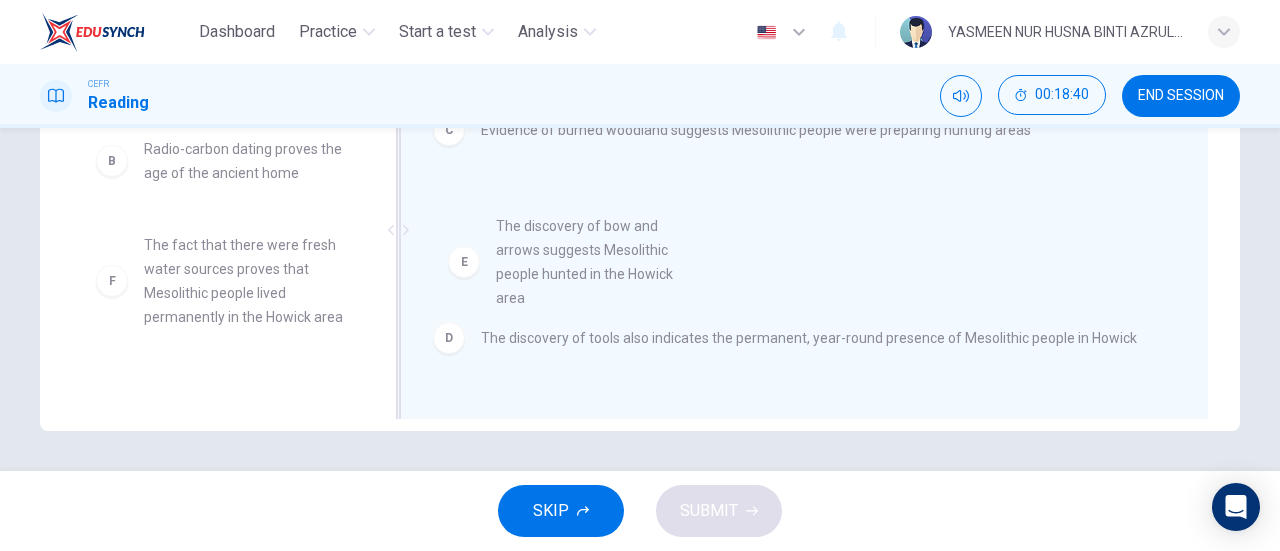 drag, startPoint x: 186, startPoint y: 292, endPoint x: 614, endPoint y: 253, distance: 429.7732 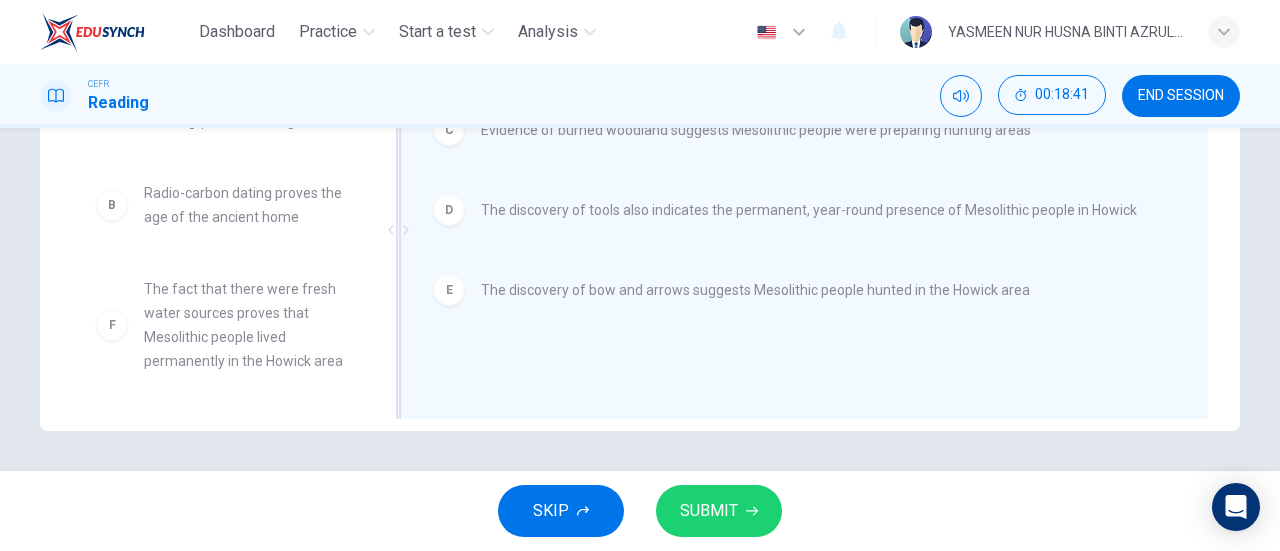 scroll, scrollTop: 60, scrollLeft: 0, axis: vertical 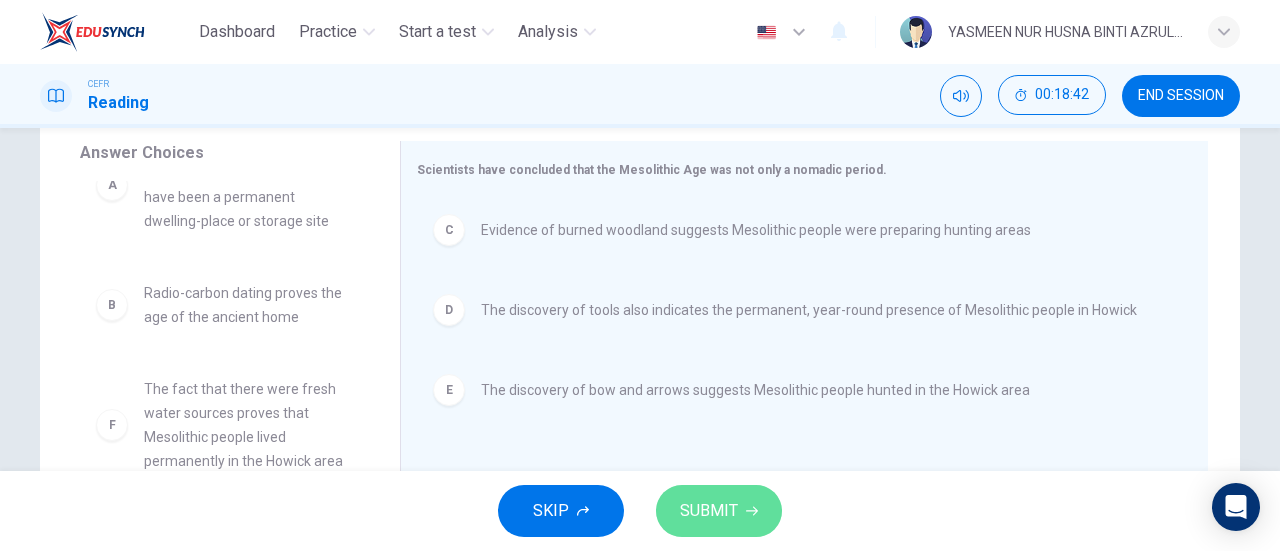 click on "SUBMIT" at bounding box center [719, 511] 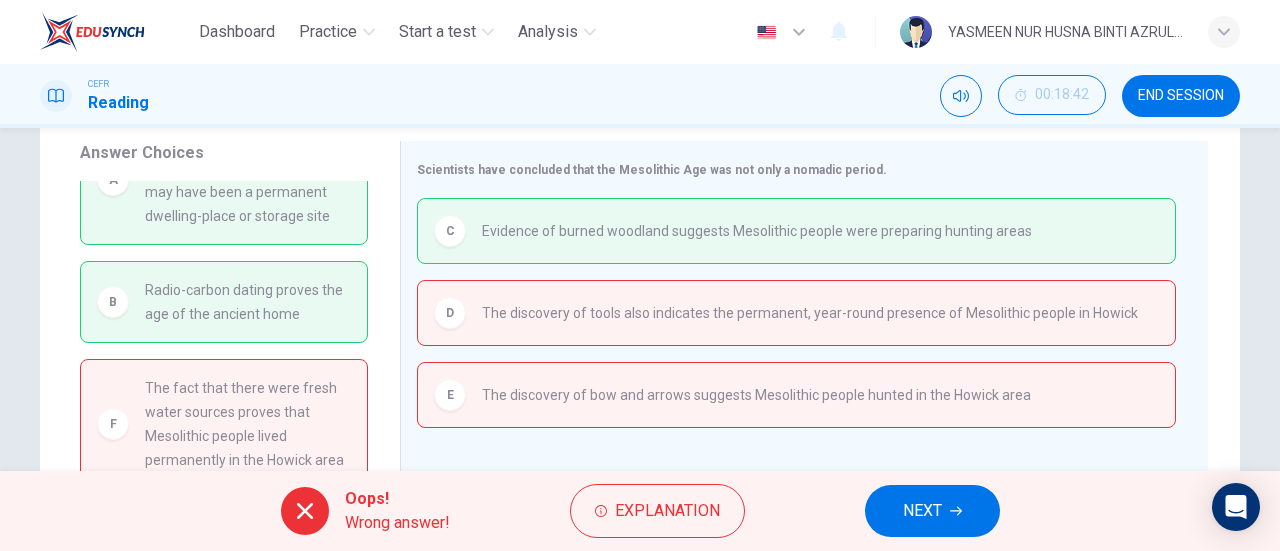 scroll, scrollTop: 0, scrollLeft: 0, axis: both 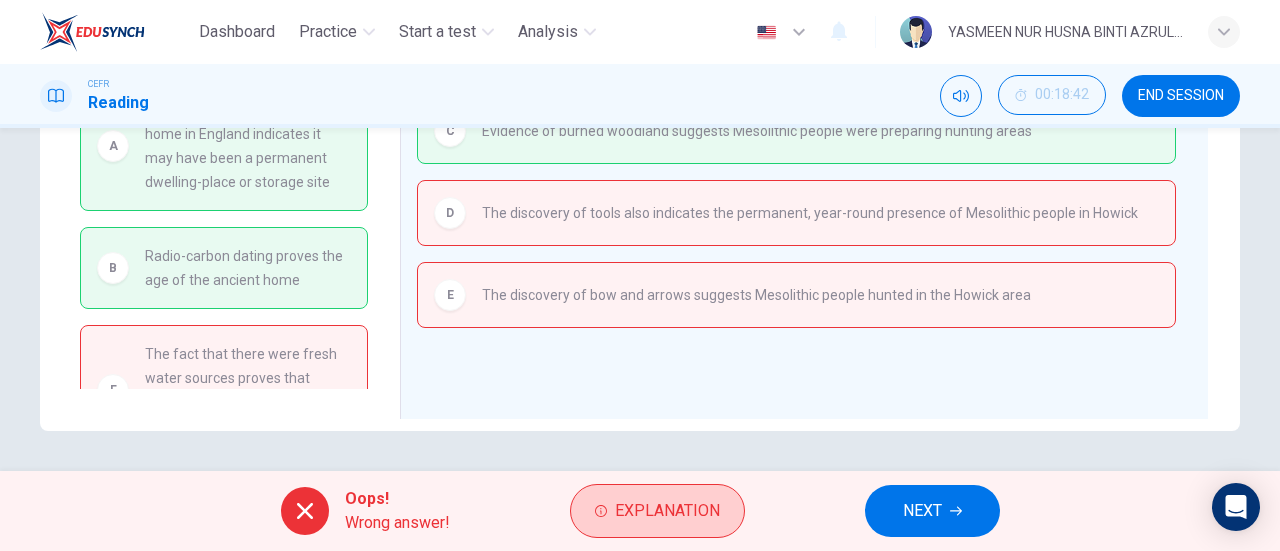 click on "Explanation" at bounding box center (667, 511) 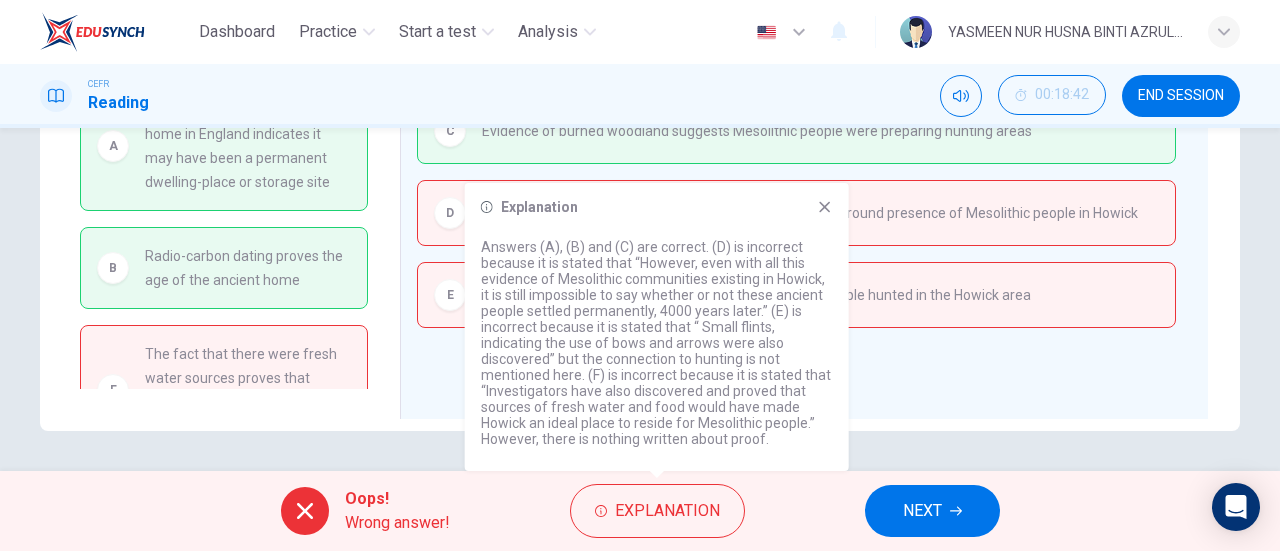 click at bounding box center [825, 207] 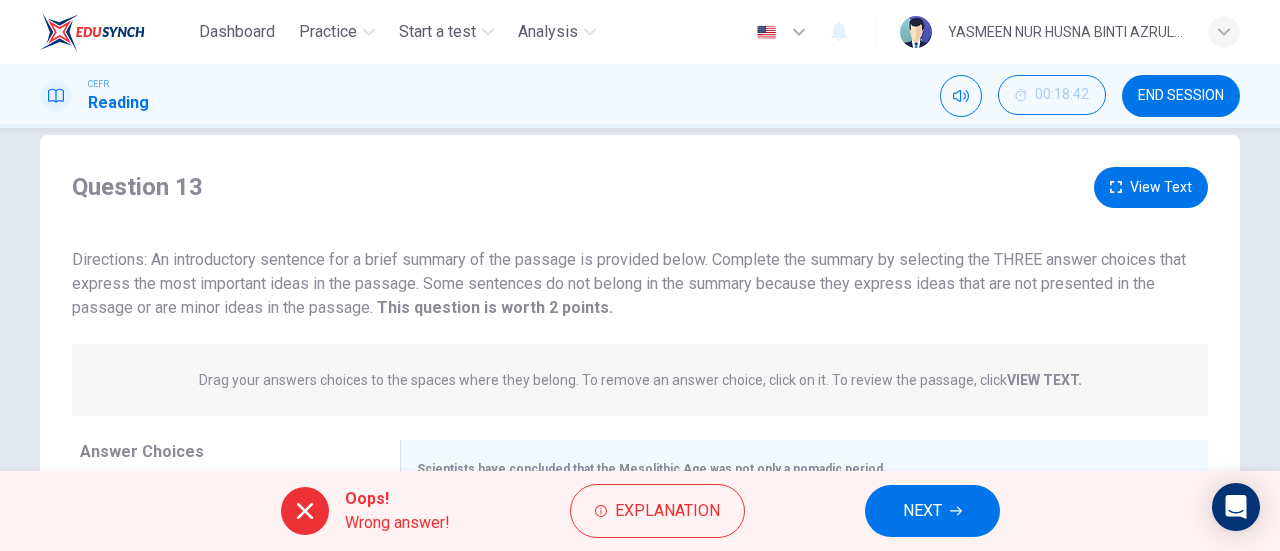 scroll, scrollTop: 432, scrollLeft: 0, axis: vertical 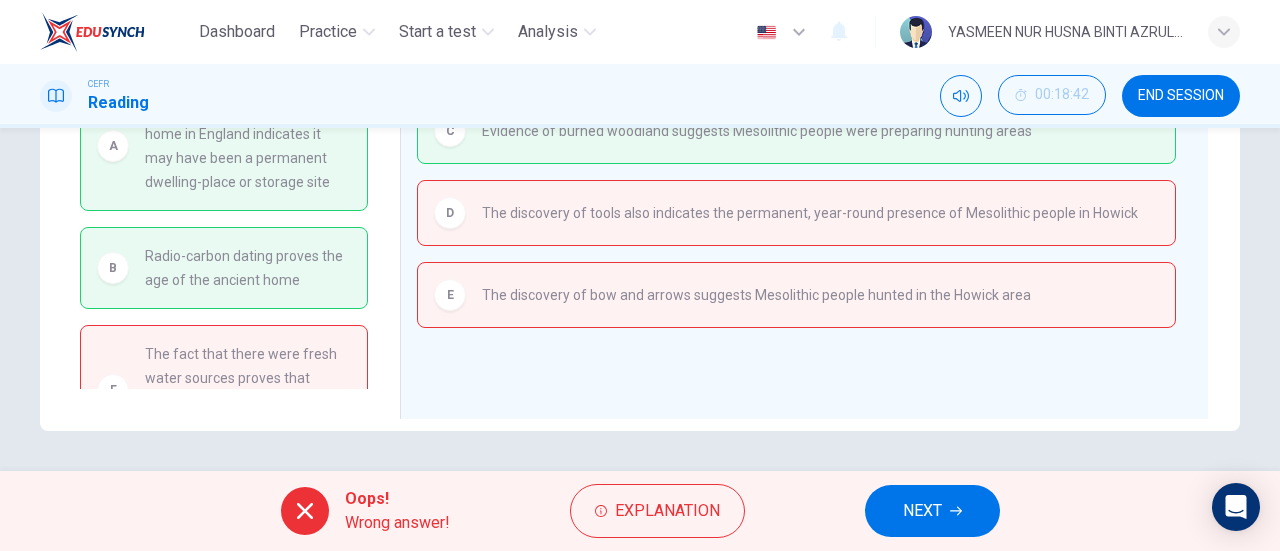 click on "NEXT" at bounding box center [932, 511] 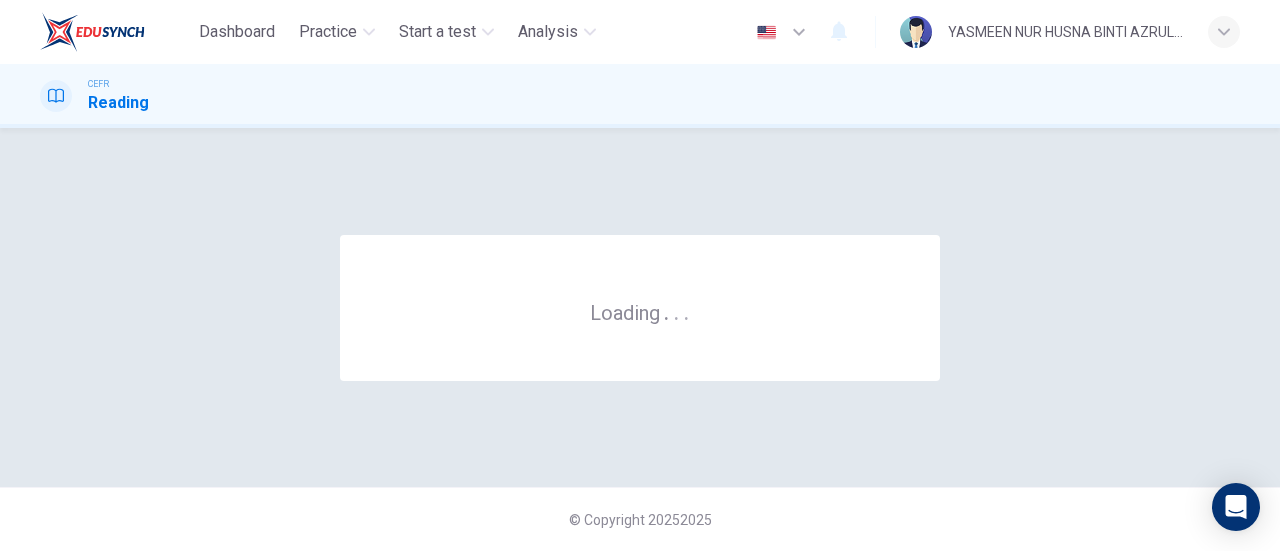 scroll, scrollTop: 0, scrollLeft: 0, axis: both 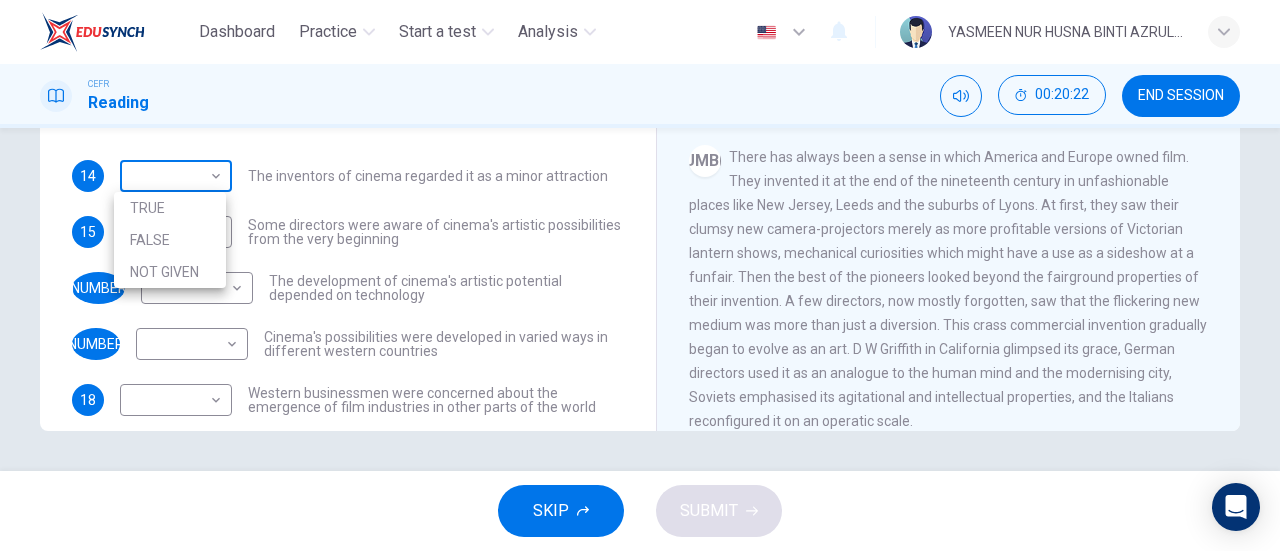 click on "Dashboard Practice Start a test Analysis English en ​ YASMEEN NUR HUSNA BINTI AZRUL NORAZMI CEFR Reading 00:20:22 END SESSION Questions 14 - 18 Do the following statements agree with the information given in the Reading Passage?
In the boxes below write TRUE if the statement is true FALSE if the statement is false NOT GIVEN if the information is not given in the passage 14 ​ ​ The inventors of cinema regarded it as a minor attraction 15 ​ ​ Some directors were aware of cinema's artistic possibilities from the very beginning 16 ​ ​ The development of cinema's artistic potential depended on technology 17 ​ ​ Cinema's possibilities were developed in varied ways in different western countries 18 ​ ​ Western businessmen were concerned about the emergence of film industries in other parts of the world The History of Film CLICK TO ZOOM Click to Zoom 1 2 3 4 5 6 7 8 SKIP SUBMIT Dashboard Practice Start a test Analysis Notifications © Copyright  2025" at bounding box center (640, 275) 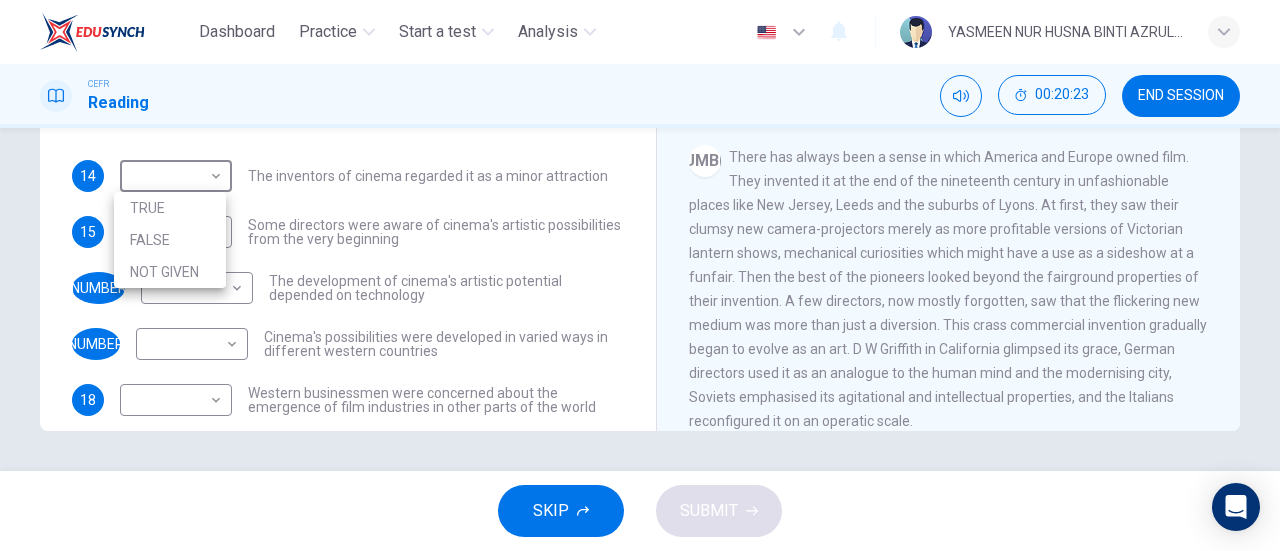 click on "TRUE" at bounding box center (170, 208) 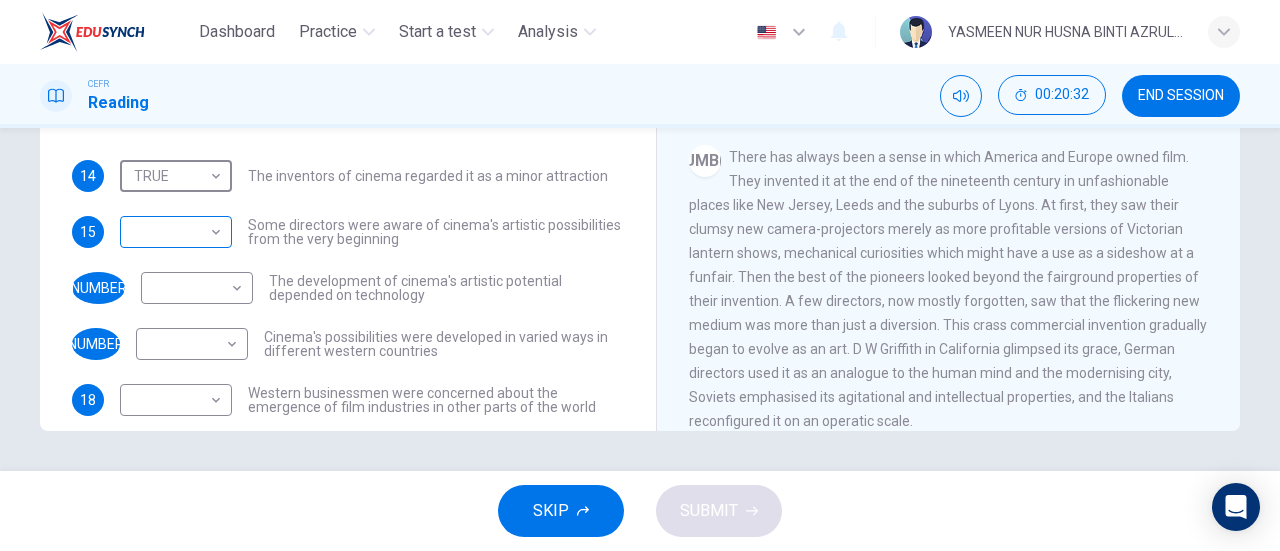 click on "CEFR Reading 00:20:32 END SESSION Questions 14 - 18 Do the following statements agree with the information given in the Reading Passage?
In the boxes below write TRUE if the statement is true FALSE if the statement is false NOT GIVEN if the information is not given in the passage 14 TRUE TRUE ​ The inventors of cinema regarded it as a minor attraction 15 ​ ​ Some directors were aware of cinema's artistic possibilities from the very beginning 16 ​ ​ The development of cinema's artistic potential depended on technology 17 ​ ​ Cinema's possibilities were developed in varied ways in different western countries 18 ​ ​ Western businessmen were concerned about the emergence of film industries in other parts of the world The History of Film CLICK TO ZOOM Click to Zoom 1 2 3 4 5 6 7 8 SKIP SUBMIT Dashboard Practice Start a test Analysis Notifications © Copyright 2025" at bounding box center (640, 275) 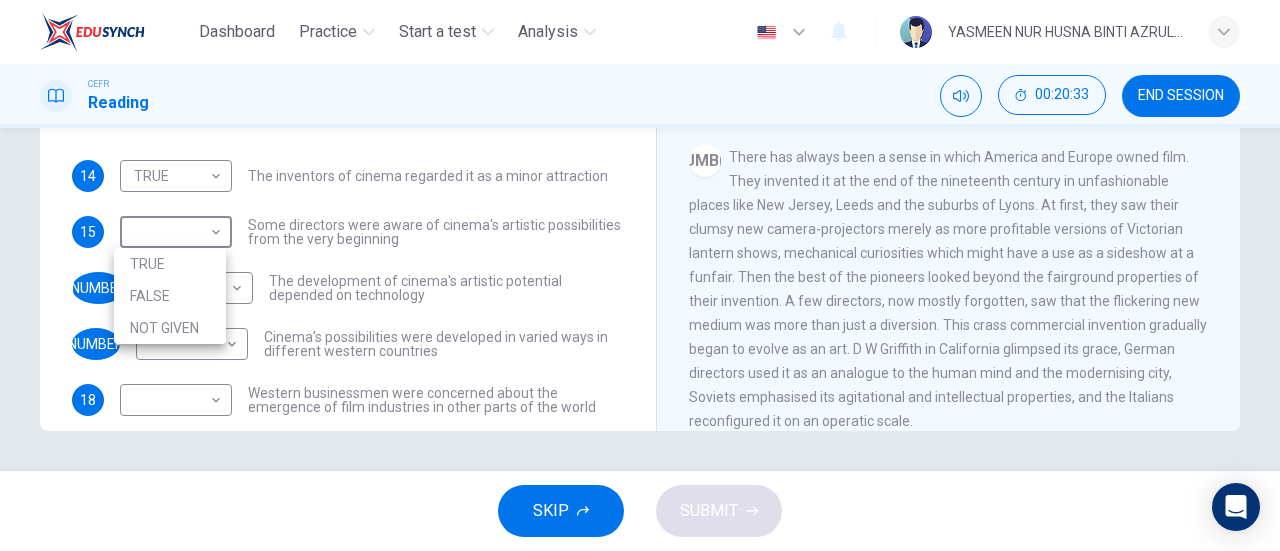 click on "TRUE" at bounding box center [170, 264] 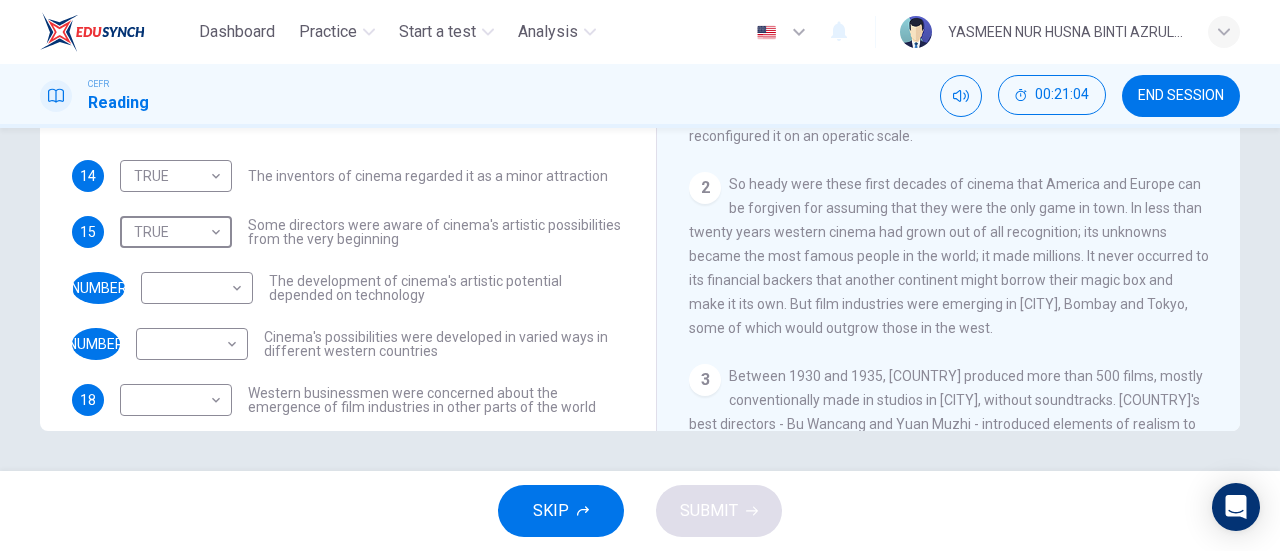scroll, scrollTop: 386, scrollLeft: 0, axis: vertical 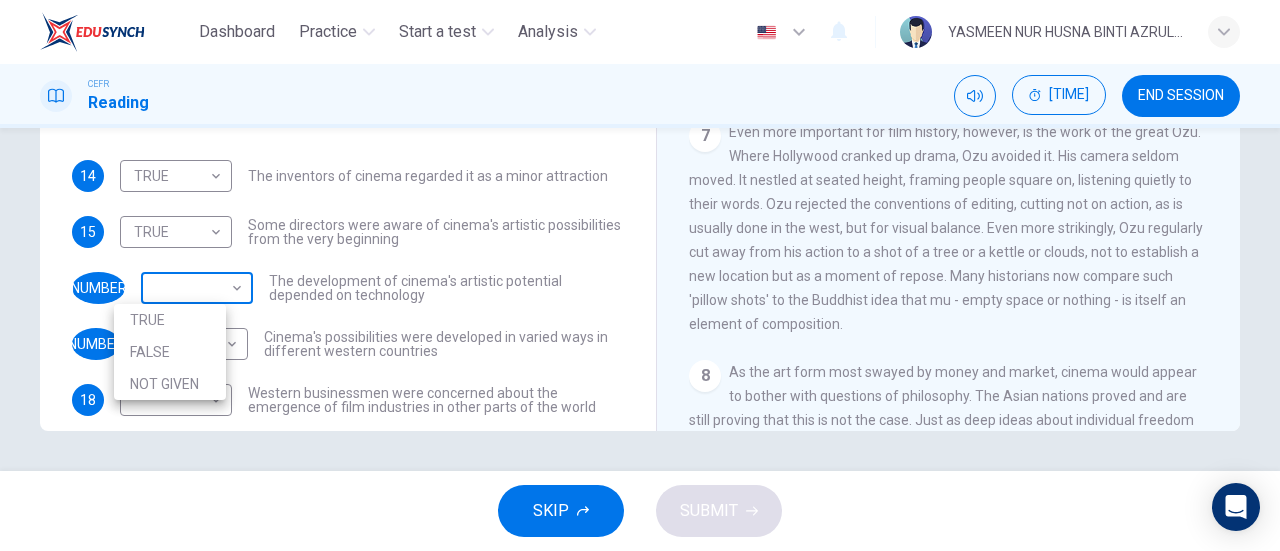 click on "Dashboard Practice Start a test Analysis English en ​ [FIRST] [LAST] CEFR Reading 00:22:50 END SESSION Questions 14 - 18 Do the following statements agree with the information given in the Reading Passage?
In the boxes below write TRUE if the statement is true FALSE if the statement is false NOT GIVEN if the information is not given in the passage 14 TRUE TRUE ​ The inventors of cinema regarded it as a minor attraction 15 TRUE TRUE ​ Some directors were aware of cinema's artistic possibilities from the very beginning 16 ​ ​ The development of cinema's artistic potential depended on technology 17 ​ ​ Cinema's possibilities were developed in varied ways in different western countries 18 ​ ​ Western businessmen were concerned about the emergence of film industries in other parts of the world The History of Film CLICK TO ZOOM Click to Zoom 1 2 3 4 5 6 7 8 SKIP SUBMIT Dashboard Practice Start a test Analysis Notifications © Copyright  2025" at bounding box center (640, 275) 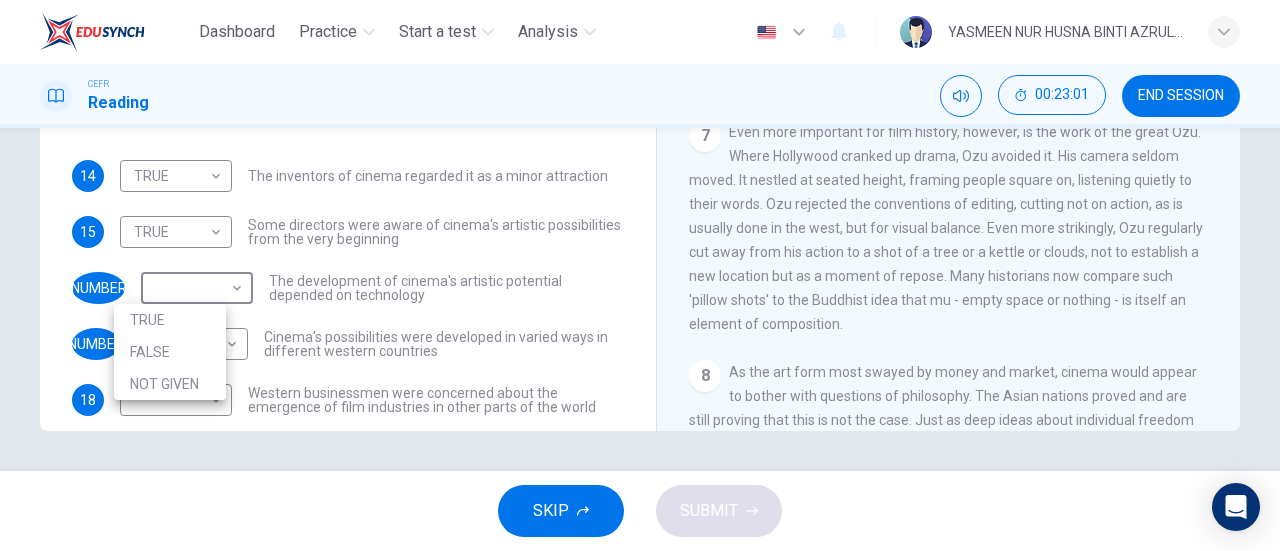 click at bounding box center (640, 275) 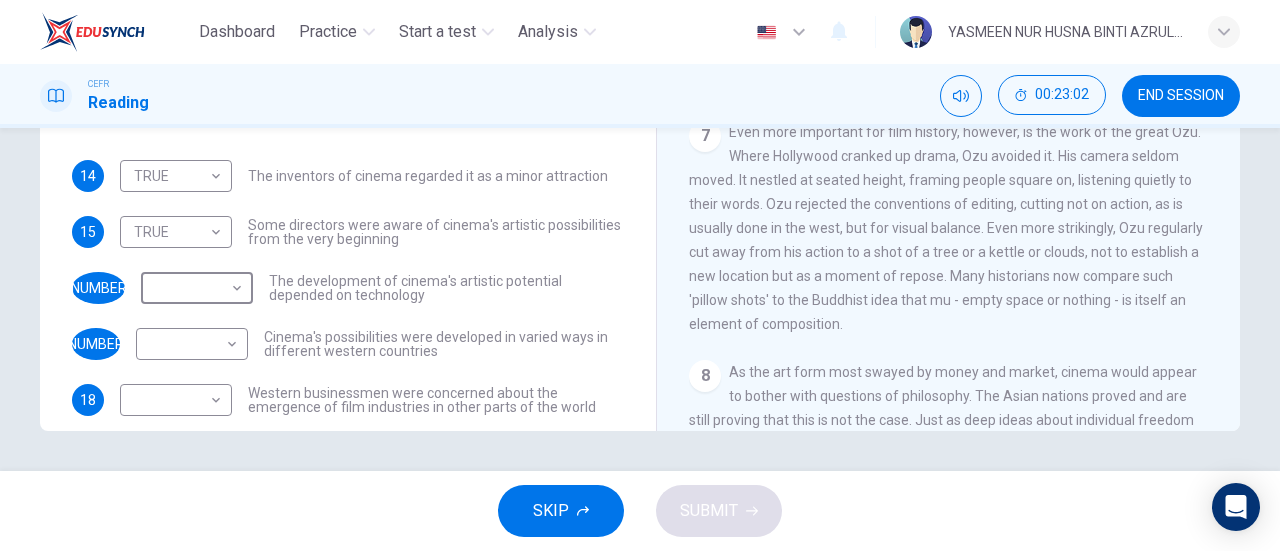 scroll, scrollTop: 24, scrollLeft: 0, axis: vertical 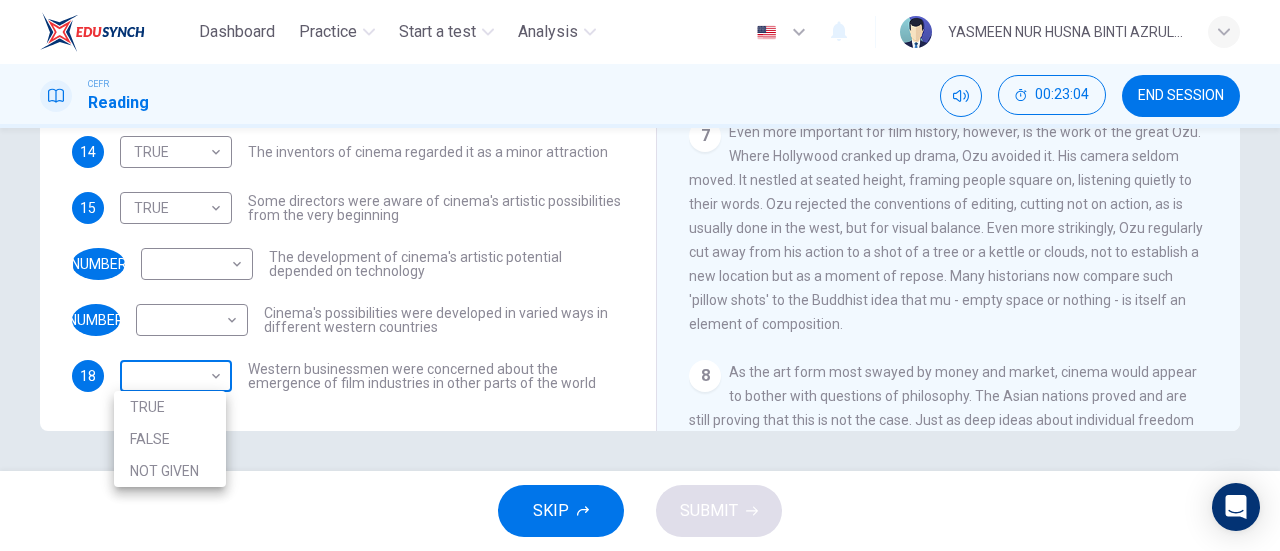 click on "Dashboard Practice Start a test Analysis English en ​ YASMEEN NUR HUSNA BINTI AZRUL NORAZMI CEFR Reading 00:23:04 END SESSION Questions 14 - 18 Do the following statements agree with the information given in the Reading Passage?
In the boxes below write TRUE if the statement is true FALSE if the statement is false NOT GIVEN if the information is not given in the passage 14 TRUE TRUE ​ The inventors of cinema regarded it as a minor attraction 15 TRUE TRUE ​ Some directors were aware of cinema's artistic possibilities from the very beginning 16 ​ ​ The development of cinema's artistic potential depended on technology 17 ​ ​ Cinema's possibilities were developed in varied ways in different western countries 18 ​ ​ Western businessmen were concerned about the emergence of film industries in other parts of the world The History of Film CLICK TO ZOOM Click to Zoom 1 2 3 4 5 6 7 8 SKIP SUBMIT Dashboard Practice Start a test Analysis Notifications © Copyright  2025" at bounding box center [640, 275] 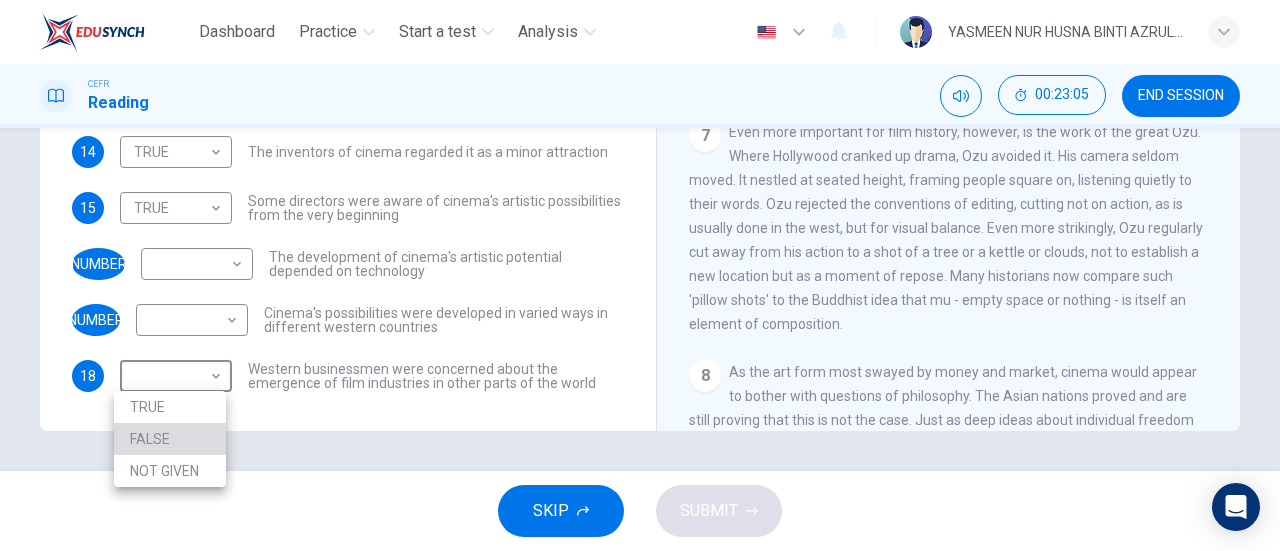 click on "FALSE" at bounding box center (170, 439) 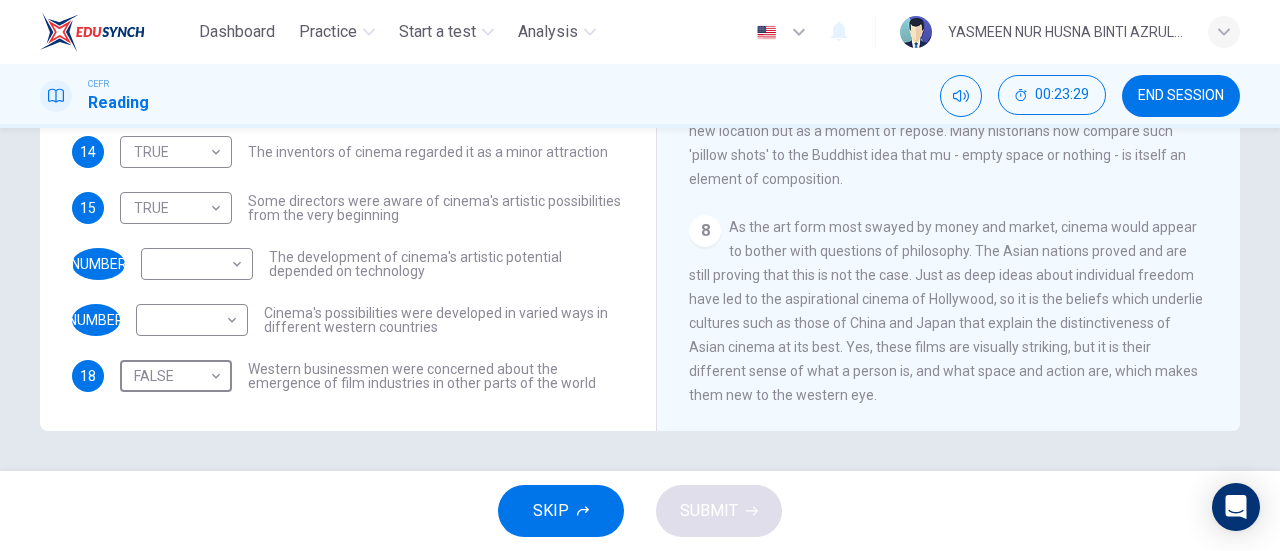 scroll, scrollTop: 1683, scrollLeft: 0, axis: vertical 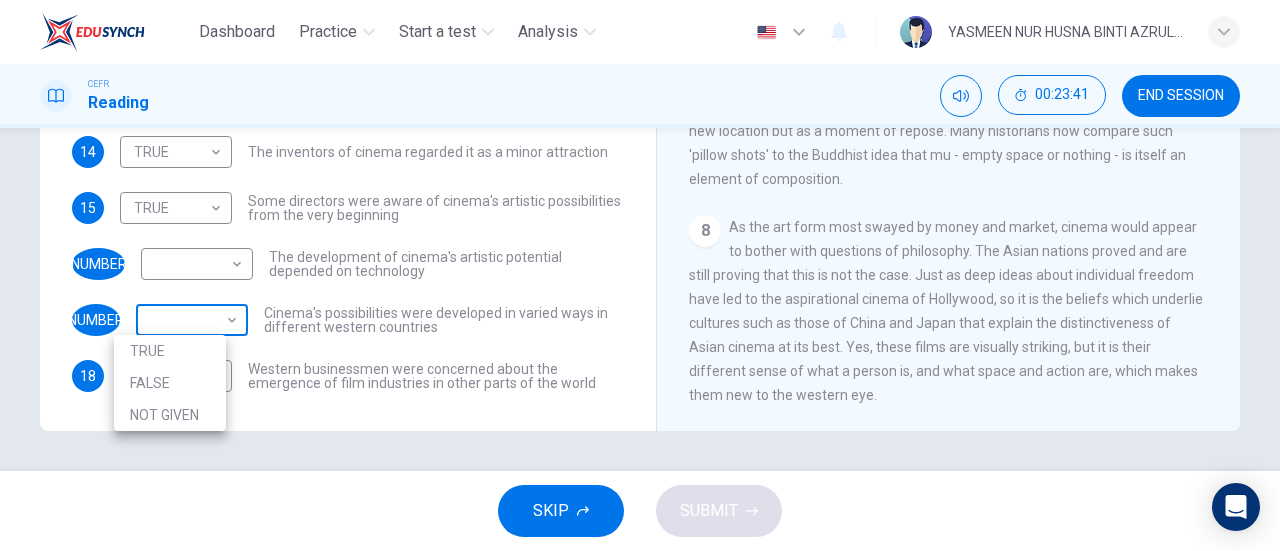click on "Dashboard Practice Start a test Analysis English en ​ YASMEEN NUR HUSNA BINTI AZRUL NORAZMI CEFR Reading 00:23:41 END SESSION Questions 14 - 18 Do the following statements agree with the information given in the Reading Passage?
In the boxes below write TRUE if the statement is true FALSE if the statement is false NOT GIVEN if the information is not given in the passage 14 TRUE TRUE ​ The inventors of cinema regarded it as a minor attraction 15 TRUE TRUE ​ Some directors were aware of cinema's artistic possibilities from the very beginning 16 ​ ​ The development of cinema's artistic potential depended on technology 17 ​ ​ Cinema's possibilities were developed in varied ways in different western countries 18 FALSE FALSE ​ Western businessmen were concerned about the emergence of film industries in other parts of the world The History of Film CLICK TO ZOOM Click to Zoom 1 2 3 4 5 6 7 8 SKIP SUBMIT Dashboard Practice Start a test Analysis Notifications © Copyright  2025" at bounding box center [640, 275] 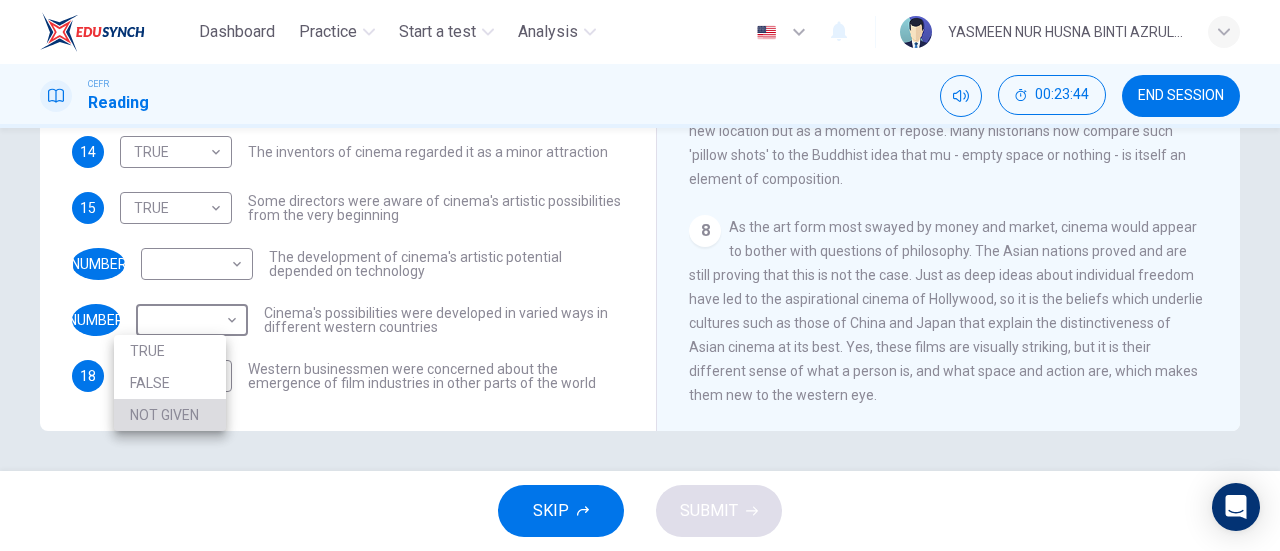 click on "NOT GIVEN" at bounding box center [170, 415] 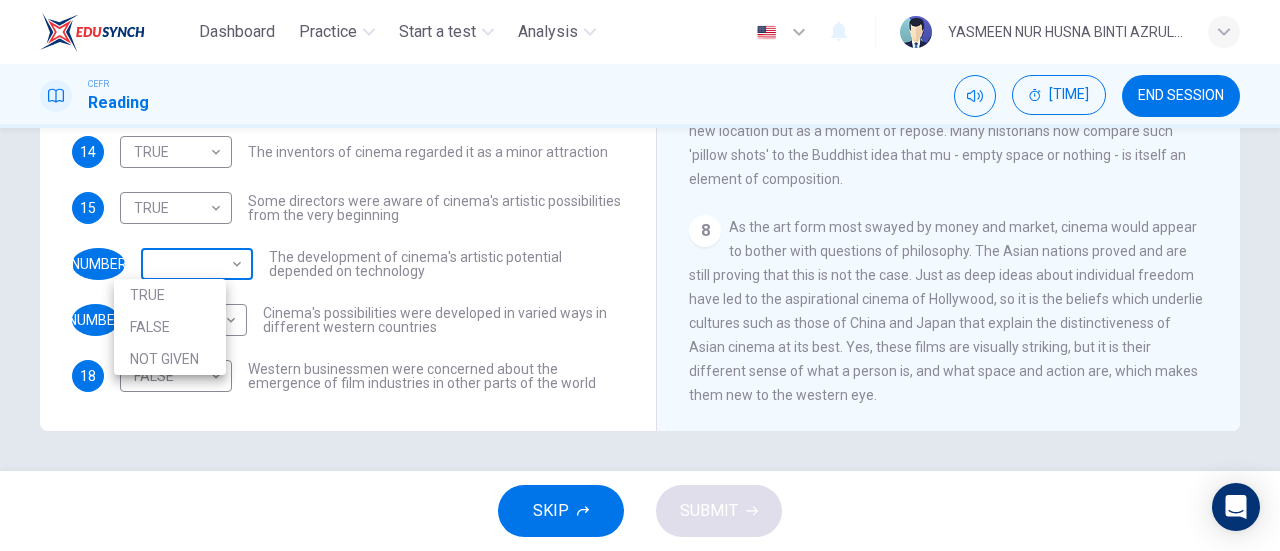 click on "Dashboard Practice Start a test Analysis English en ​ YASMEEN NUR HUSNA BINTI AZRUL NORAZMI CEFR Reading 00:23:47 END SESSION Questions 14 - 18 Do the following statements agree with the information given in the Reading Passage?
In the boxes below write TRUE if the statement is true FALSE if the statement is false NOT GIVEN if the information is not given in the passage 14 TRUE TRUE ​ The inventors of cinema regarded it as a minor attraction 15 TRUE TRUE ​ Some directors were aware of cinema's artistic possibilities from the very beginning 16 ​ ​ The development of cinema's artistic potential depended on technology 17 NOT GIVEN NOT GIVEN ​ Cinema's possibilities were developed in varied ways in different western countries 18 FALSE FALSE ​ Western businessmen were concerned about the emergence of film industries in other parts of the world The History of Film CLICK TO ZOOM Click to Zoom 1 2 3 4 5 6 7 8 SKIP SUBMIT Dashboard Practice Start a test Analysis Notifications © Copyright  2025" at bounding box center [640, 275] 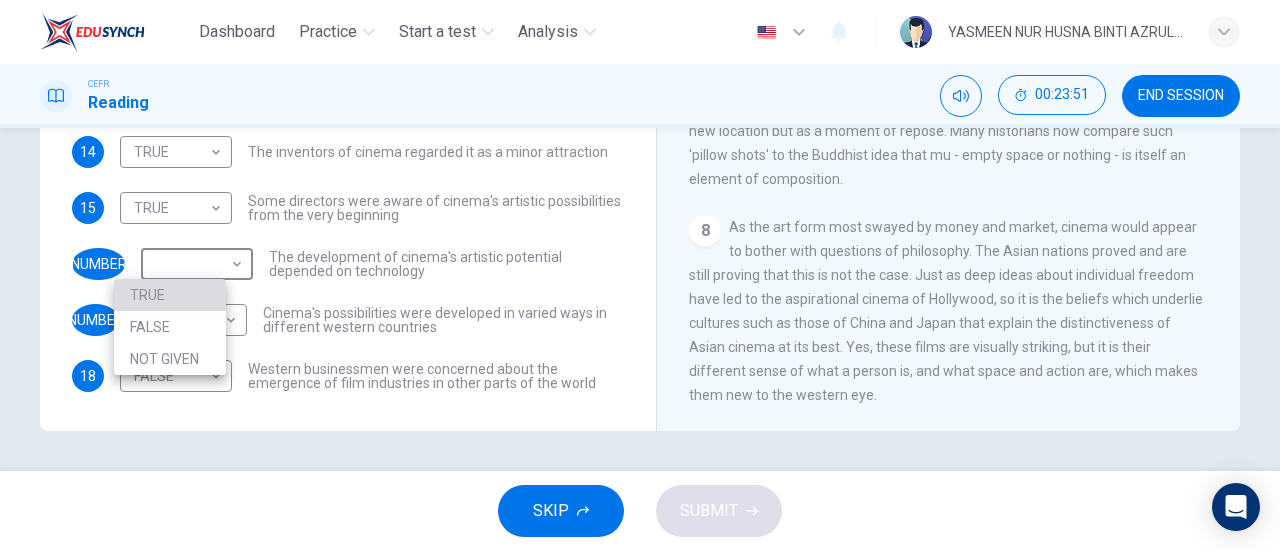 click on "TRUE" at bounding box center (170, 295) 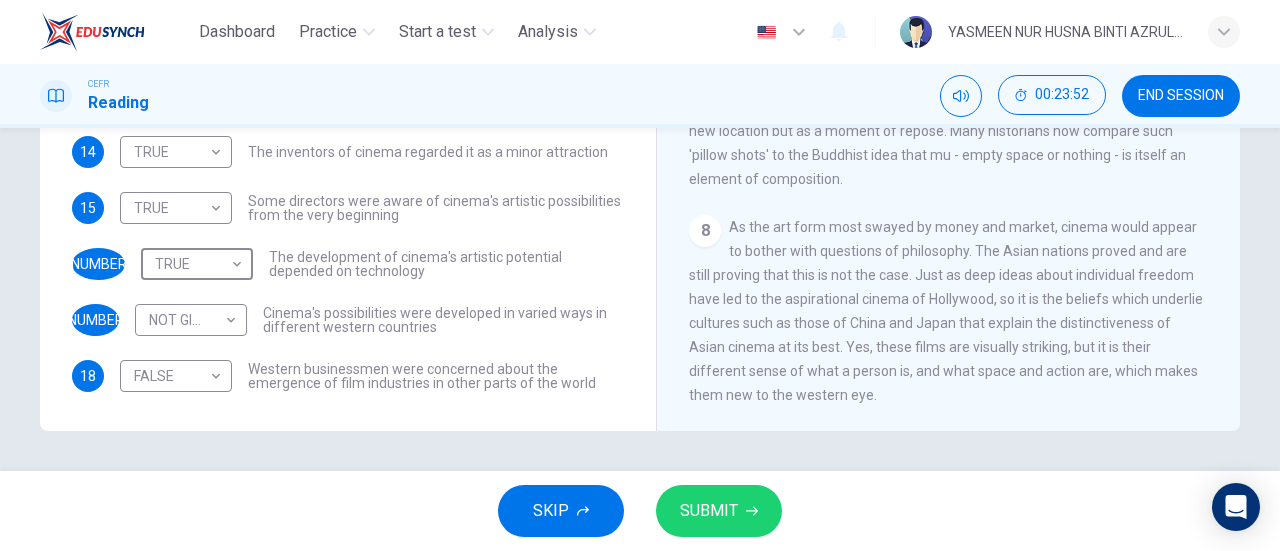 scroll, scrollTop: 0, scrollLeft: 0, axis: both 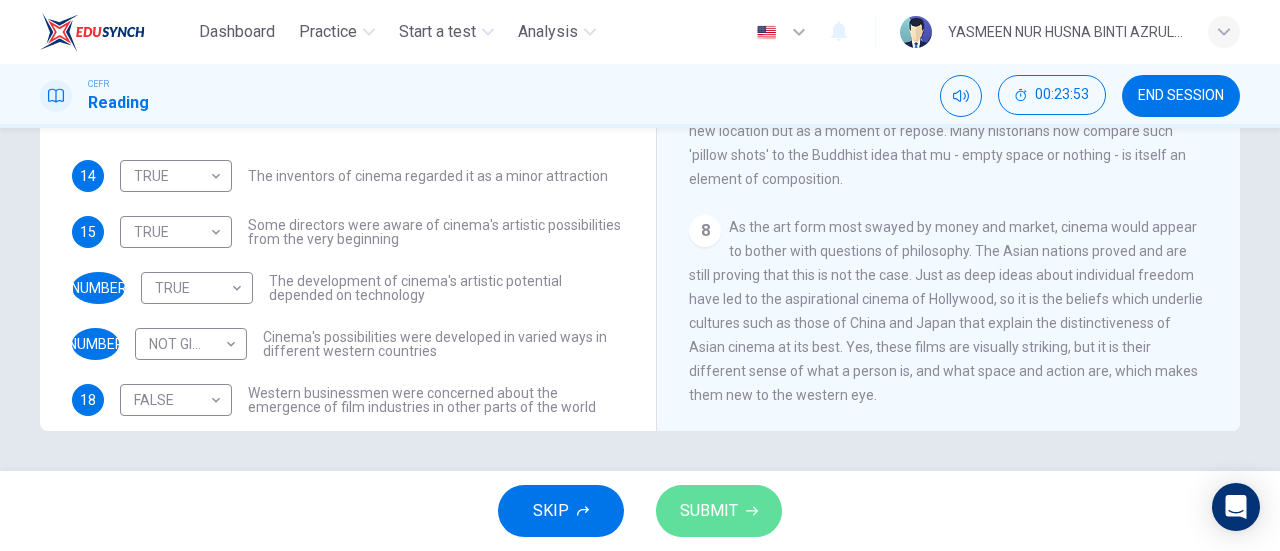 click on "SUBMIT" at bounding box center [709, 511] 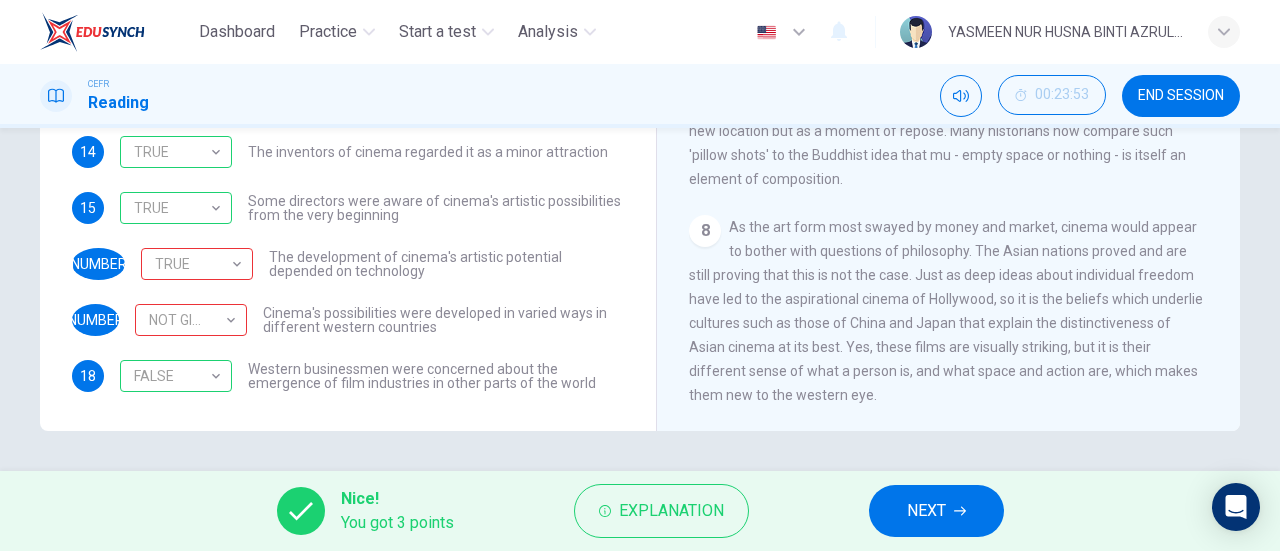 scroll, scrollTop: 0, scrollLeft: 0, axis: both 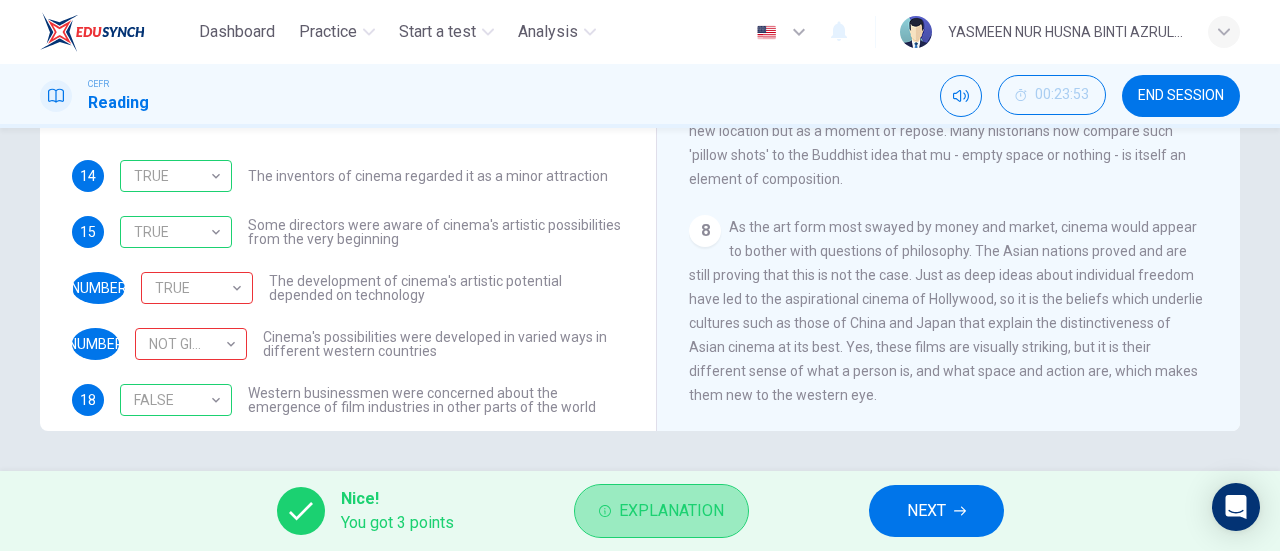 click on "Explanation" at bounding box center [671, 511] 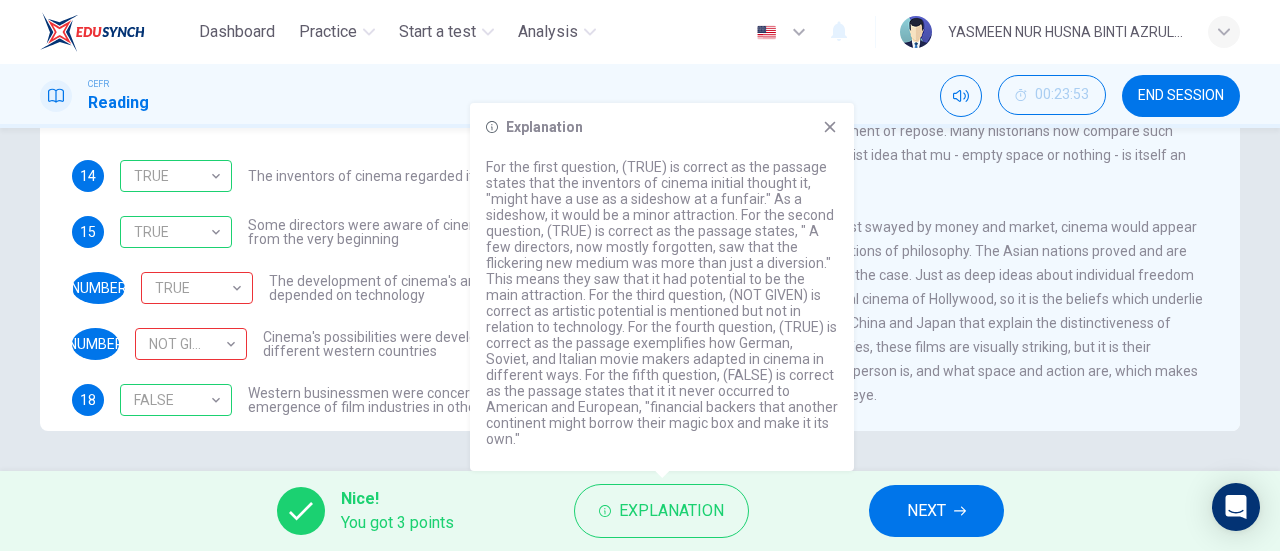 click on "Explanation For the first question, (TRUE) is correct as the passage states that the inventors of cinema initial thought it, "might have a use as a sideshow at a funfair." As a sideshow, it would be a minor attraction.
For the second question, (TRUE) is correct as the passage states, " A few directors, now mostly forgotten, saw that the flickering new medium was more than just a diversion." This means they saw that it had potential to be the main attraction.
For the third question, (NOT GIVEN) is correct as artistic potential is mentioned but not in relation to technology.
For the fourth question, (TRUE) is correct as the passage exemplifies how German, Soviet, and Italian movie makers adapted in cinema in different ways.
For the fifth question, (FALSE) is correct as the passage states that it it never occurred to American and European, "financial backers that another continent might borrow their magic box and make it its own." at bounding box center [662, 287] 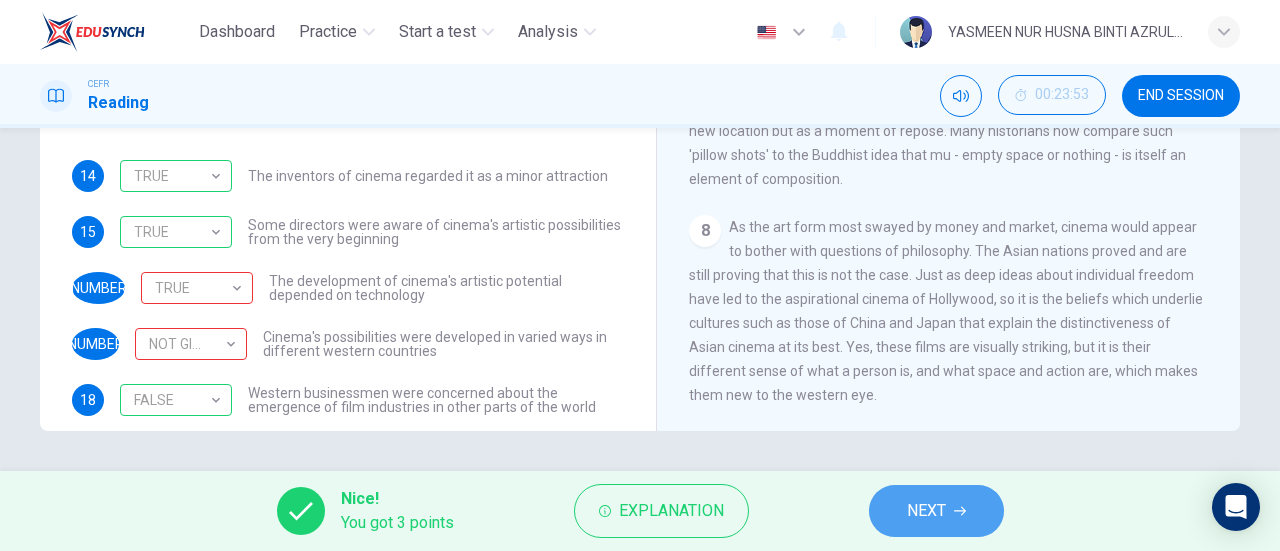 click on "NEXT" at bounding box center [926, 511] 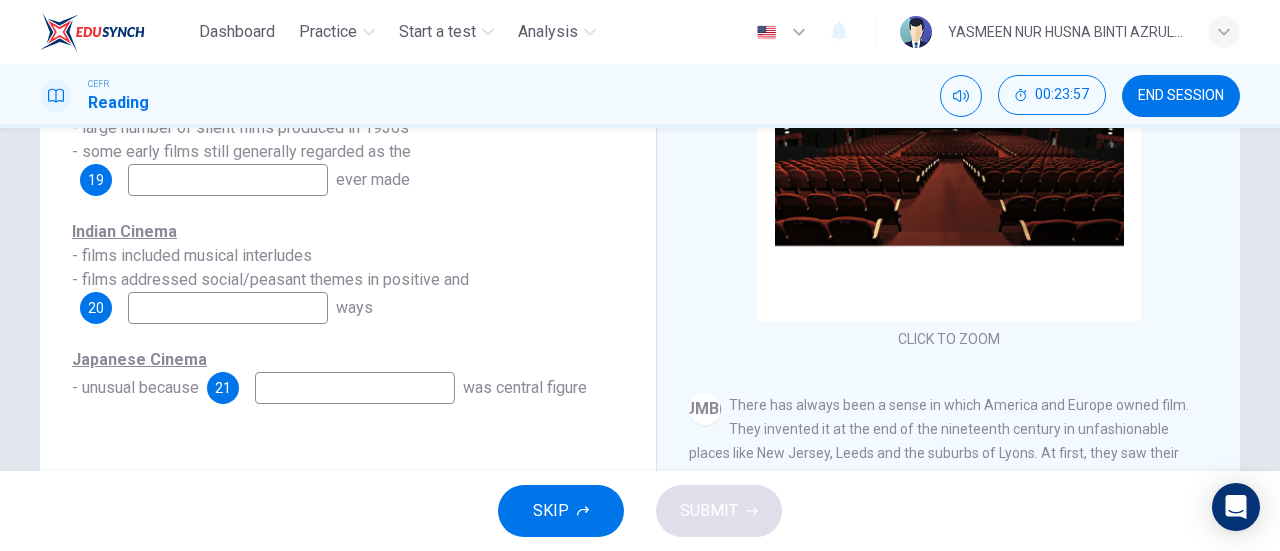 scroll, scrollTop: 288, scrollLeft: 0, axis: vertical 